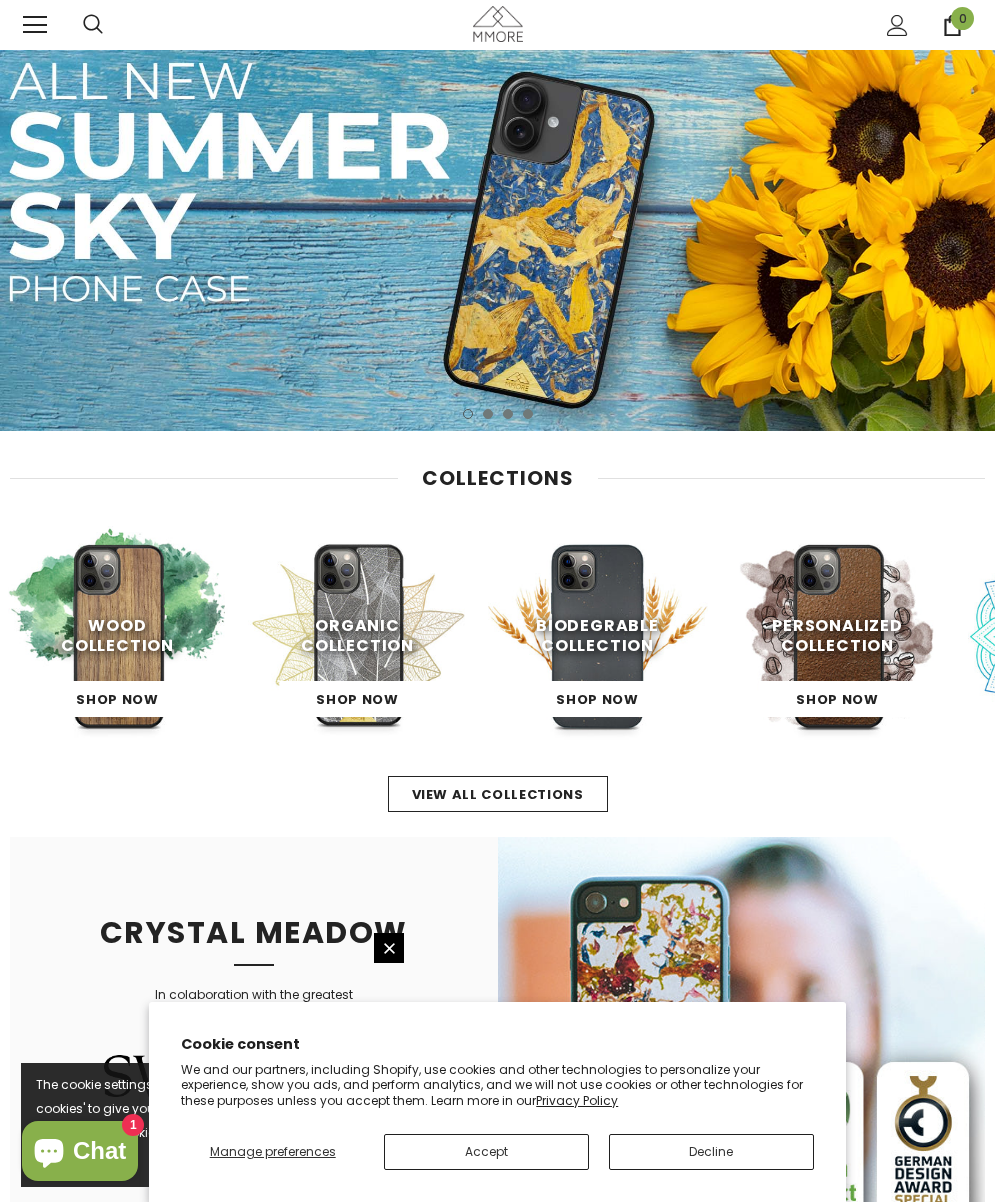 scroll, scrollTop: 0, scrollLeft: 0, axis: both 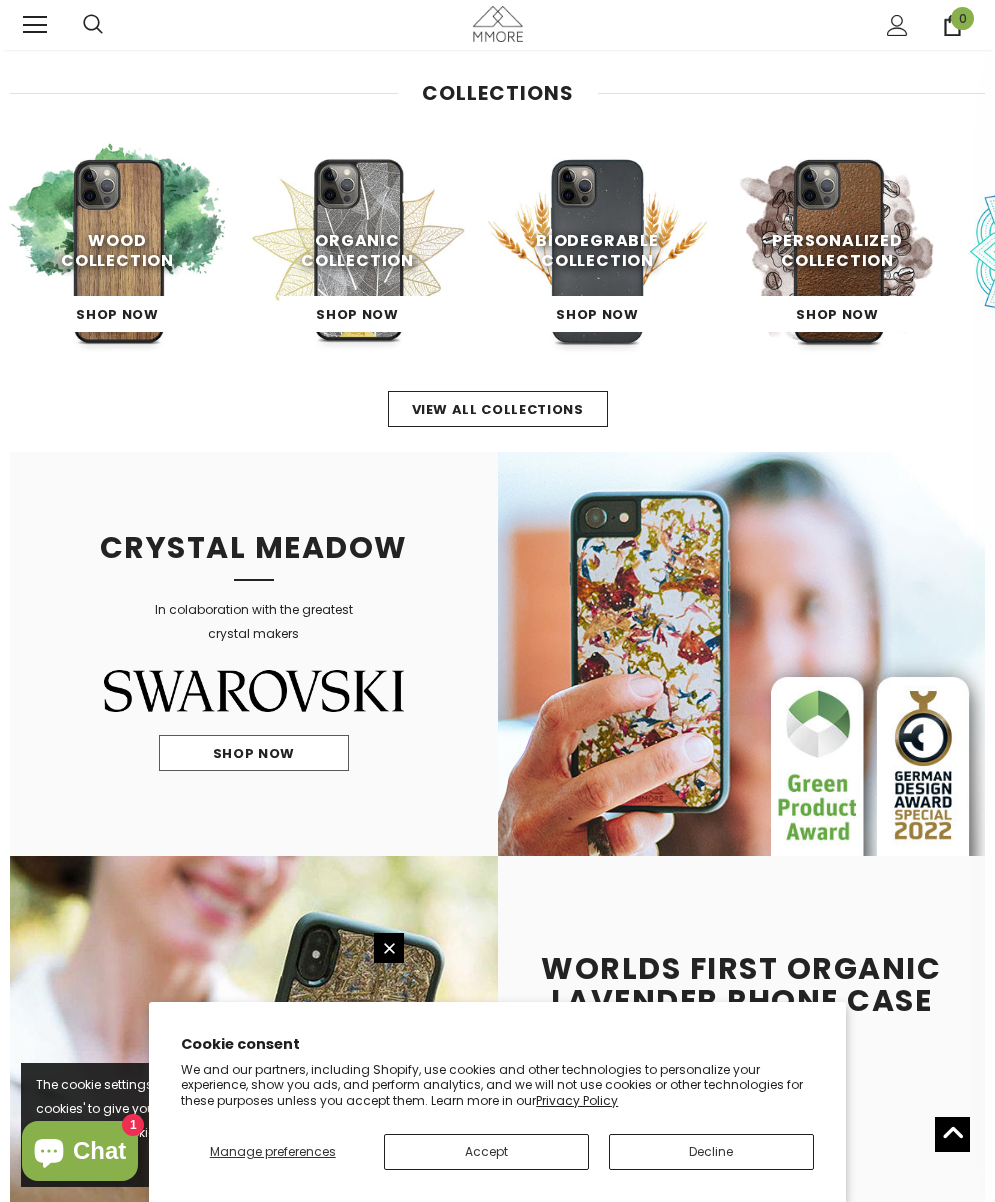 click on "Biodegrable Collection" at bounding box center [597, 250] 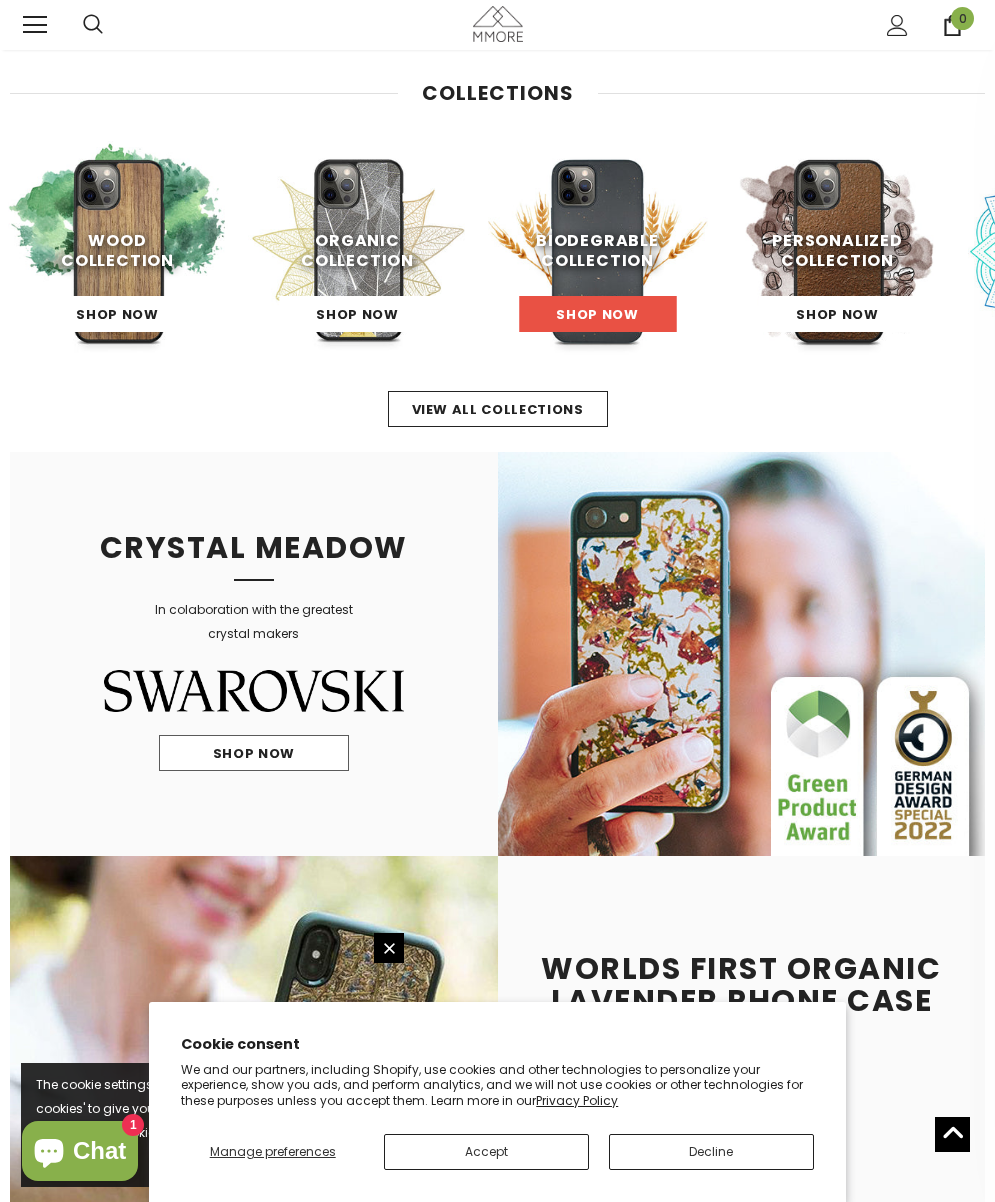 click on "Shop Now" at bounding box center (597, 314) 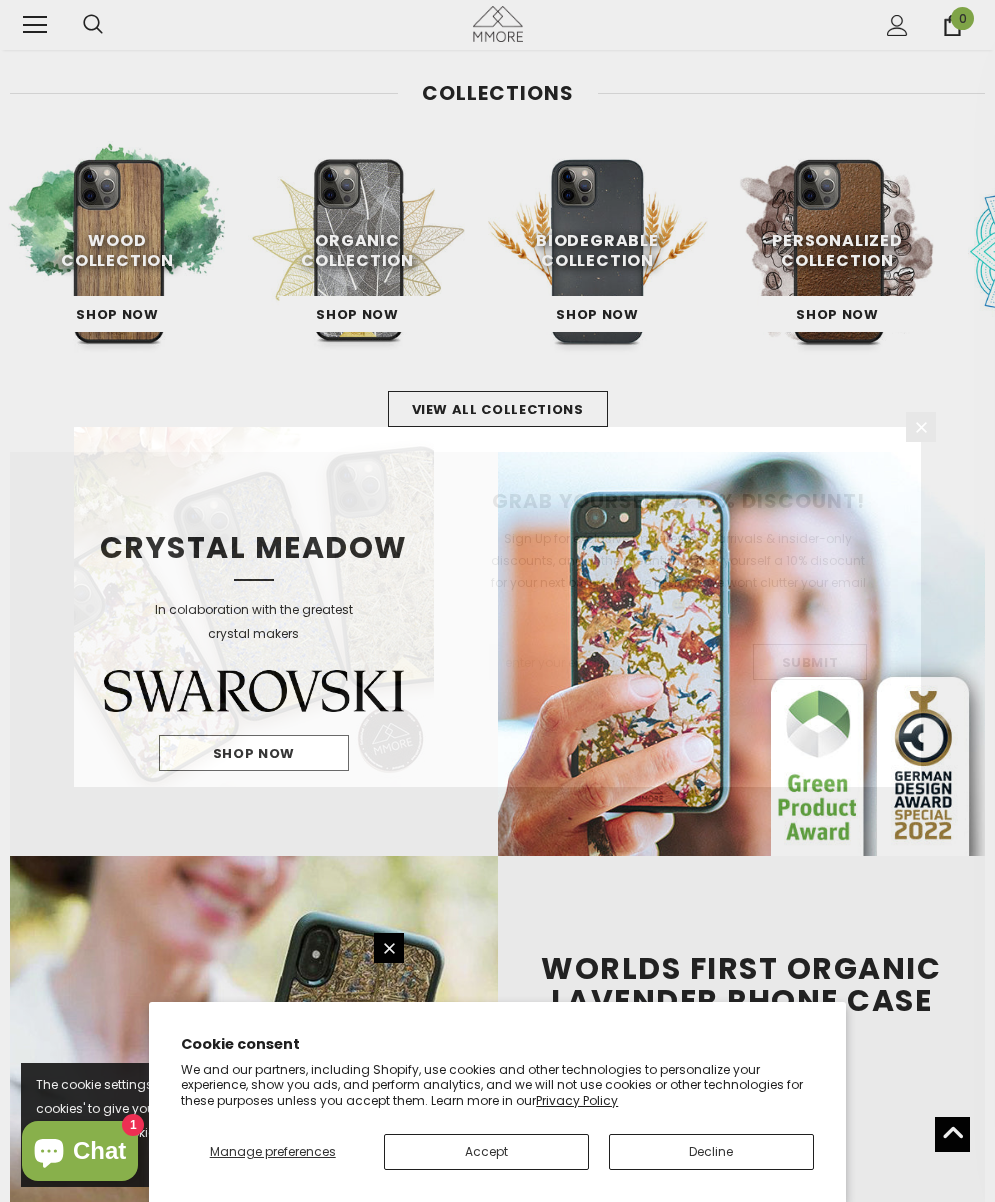 click on "GRAB YOURSELF A 10% DISCOUNT!
Sign Up for exclusive updates, new arrivals & insider-only discounts, and in the meantime grab yourself a 10% disocunt for your next order! And we promise we wont clutter your email 😄
Submit" at bounding box center [497, 601] 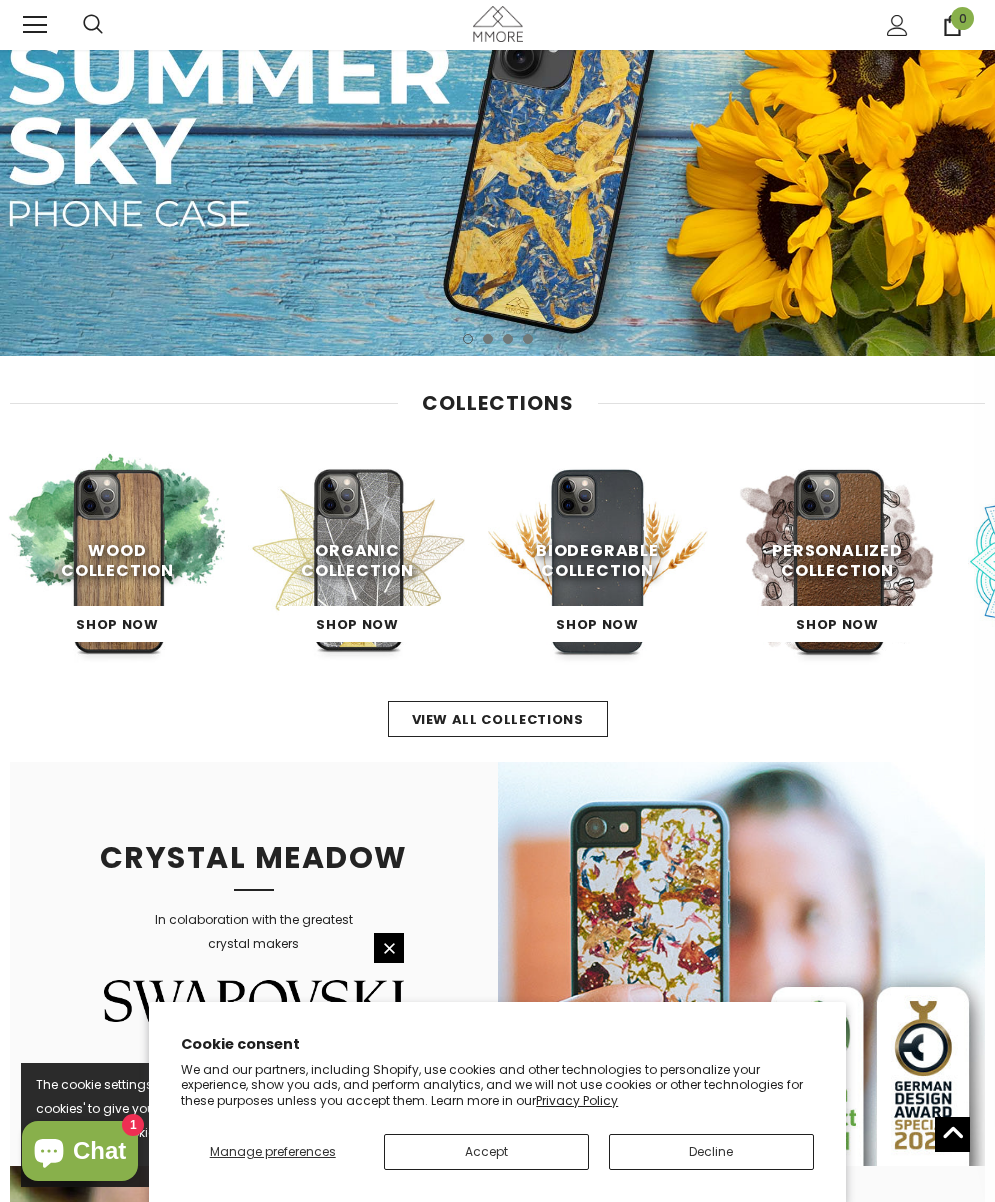 scroll, scrollTop: 0, scrollLeft: 0, axis: both 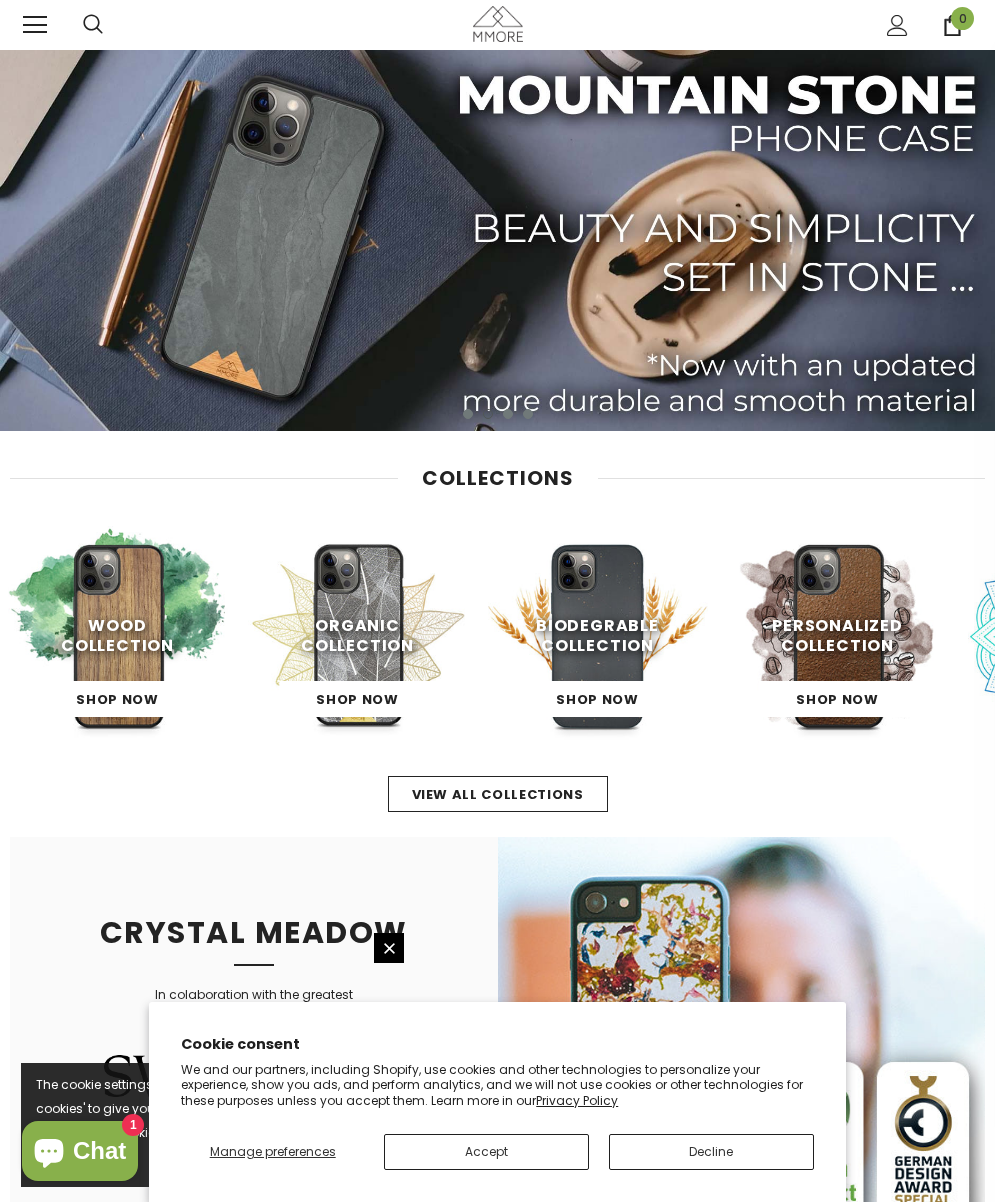 click on "Wood Collection" at bounding box center (117, 635) 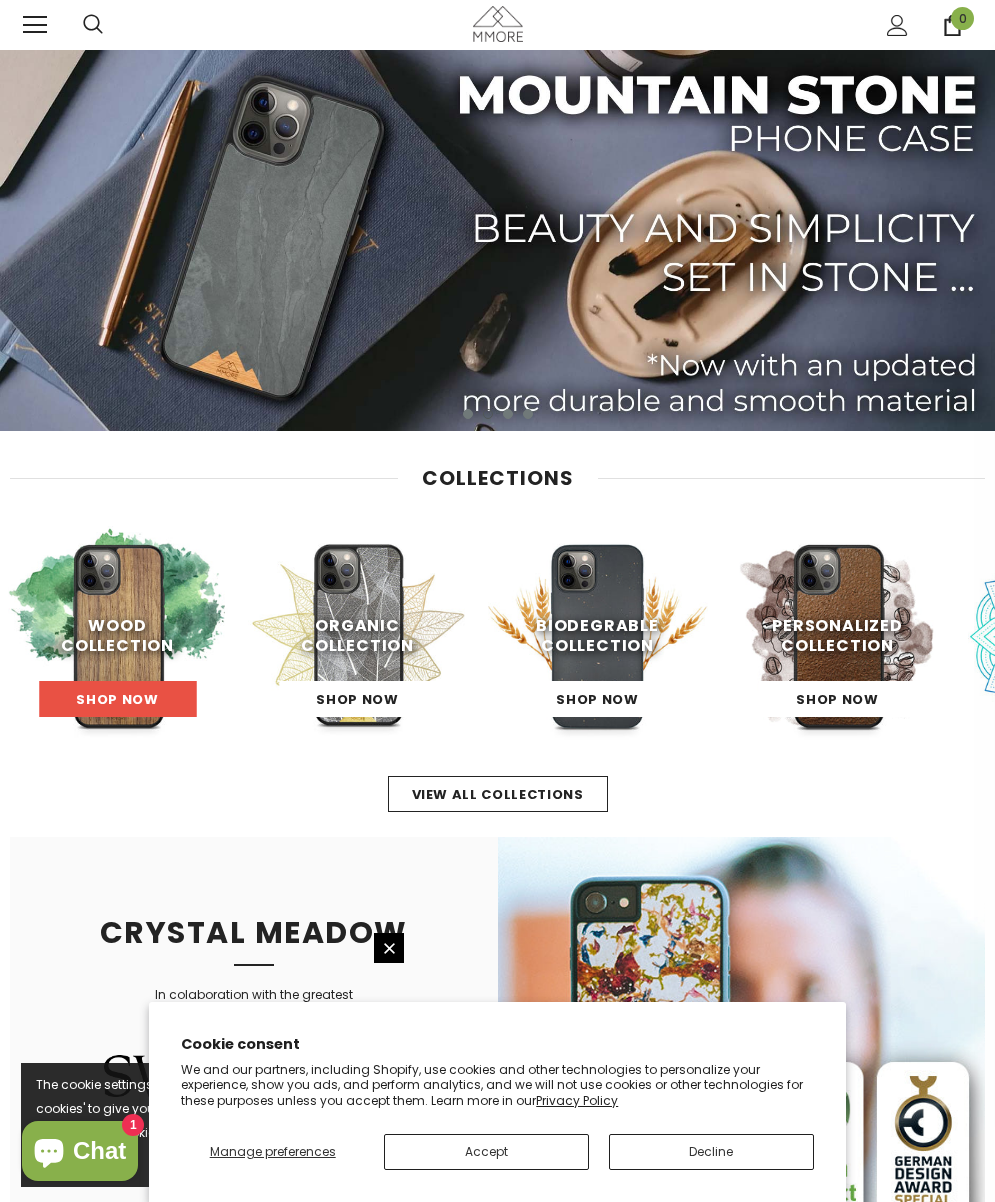 click on "Shop Now" at bounding box center (117, 699) 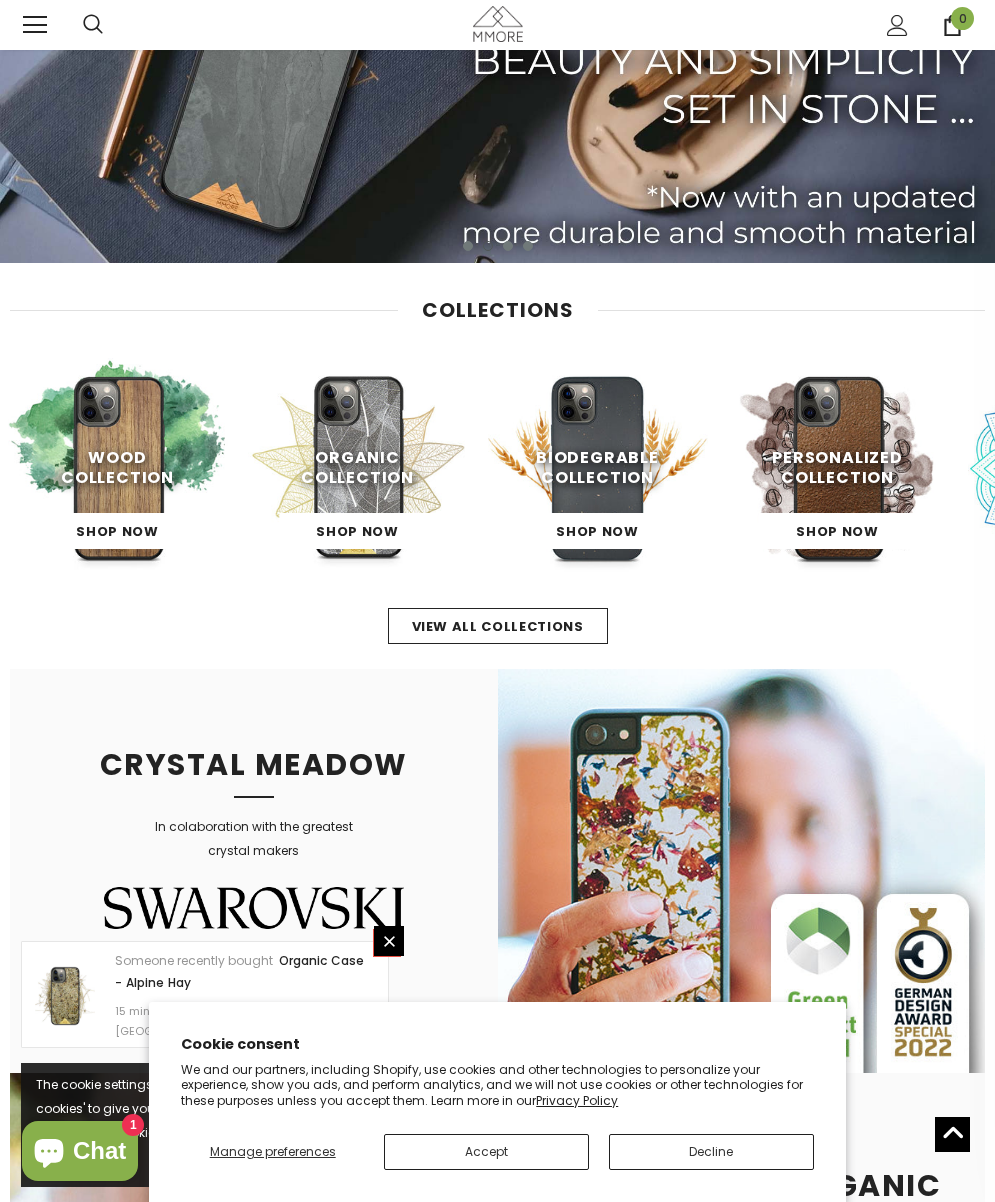 scroll, scrollTop: 116, scrollLeft: 0, axis: vertical 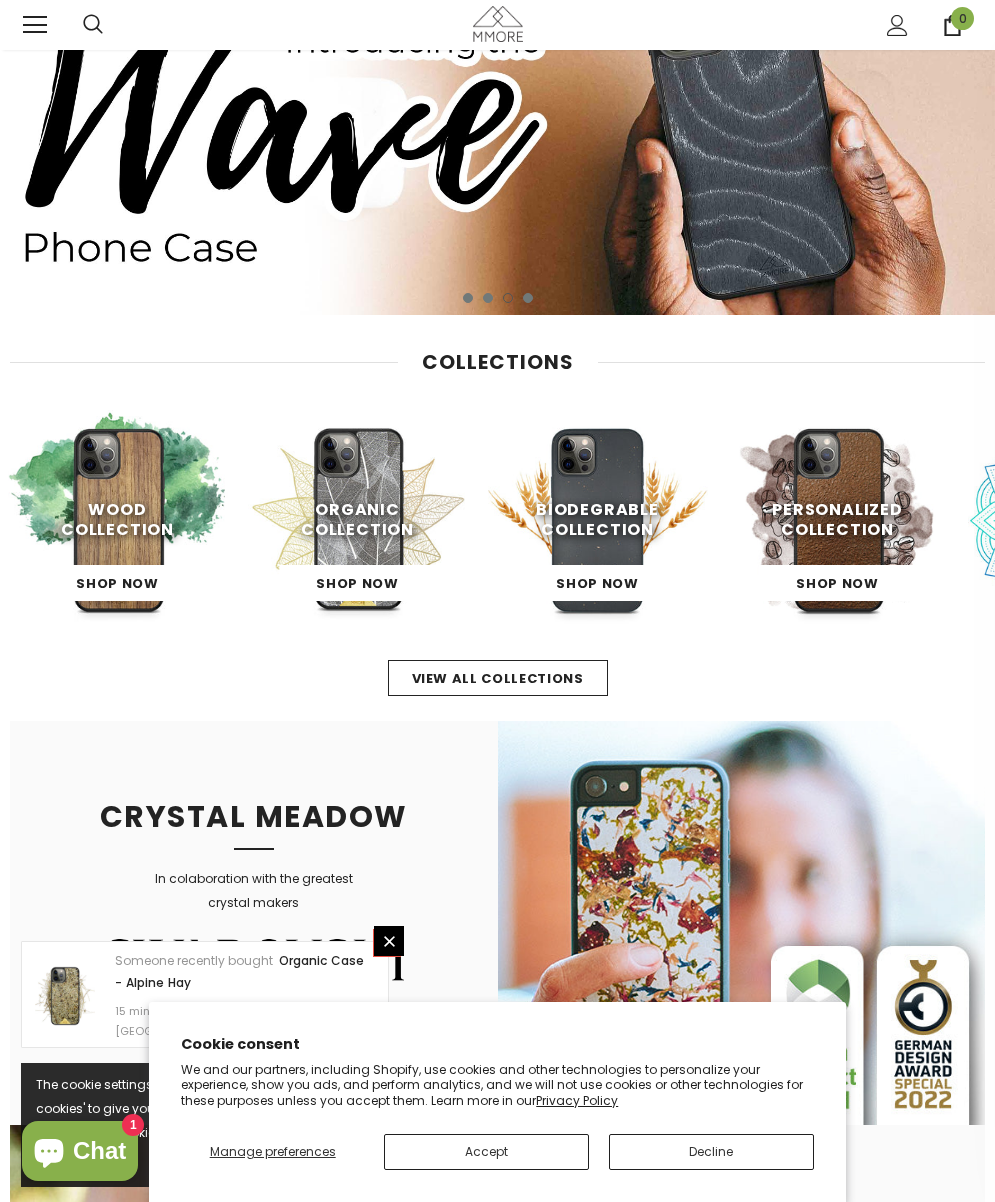 click at bounding box center [358, 520] 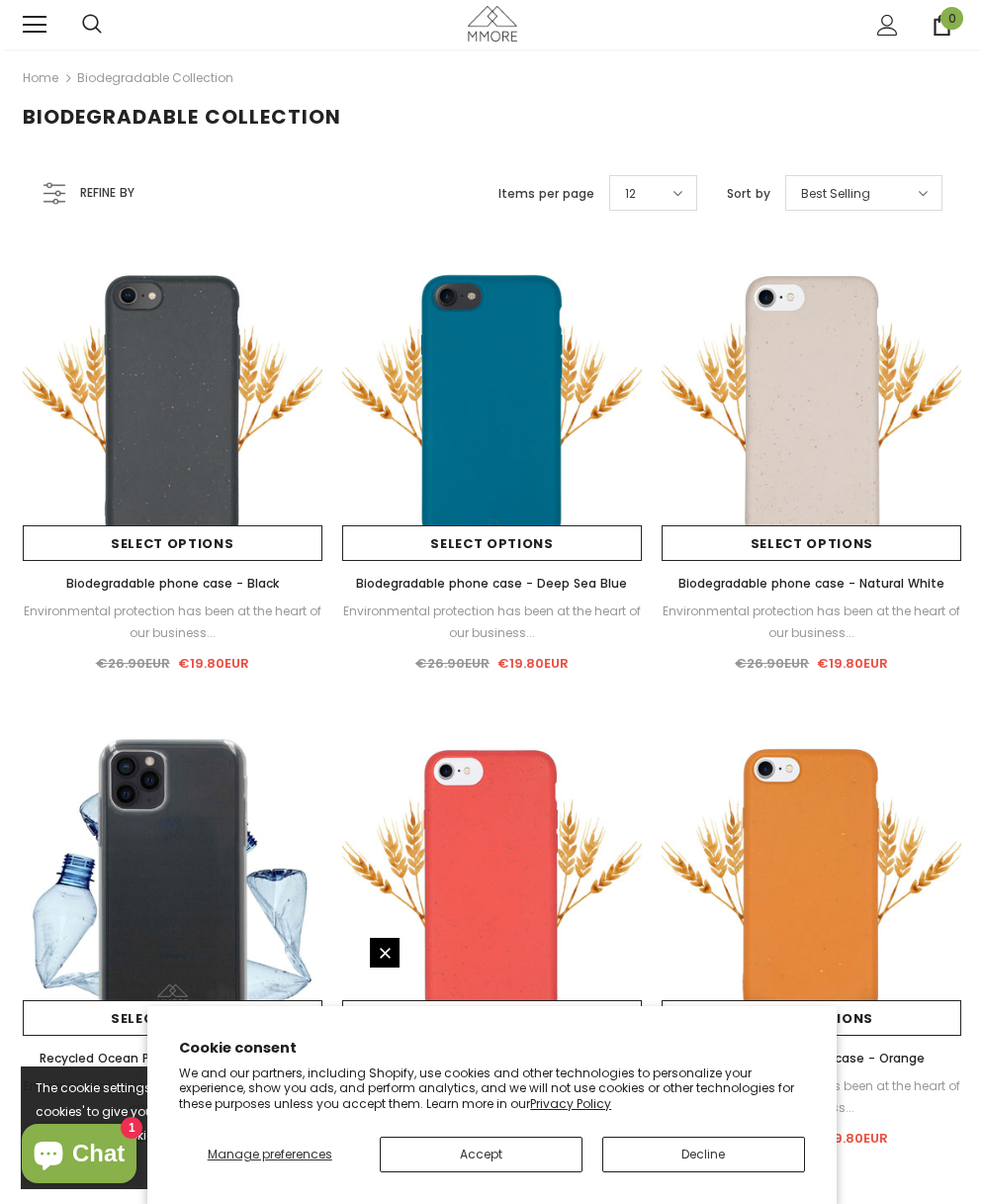 scroll, scrollTop: 0, scrollLeft: 0, axis: both 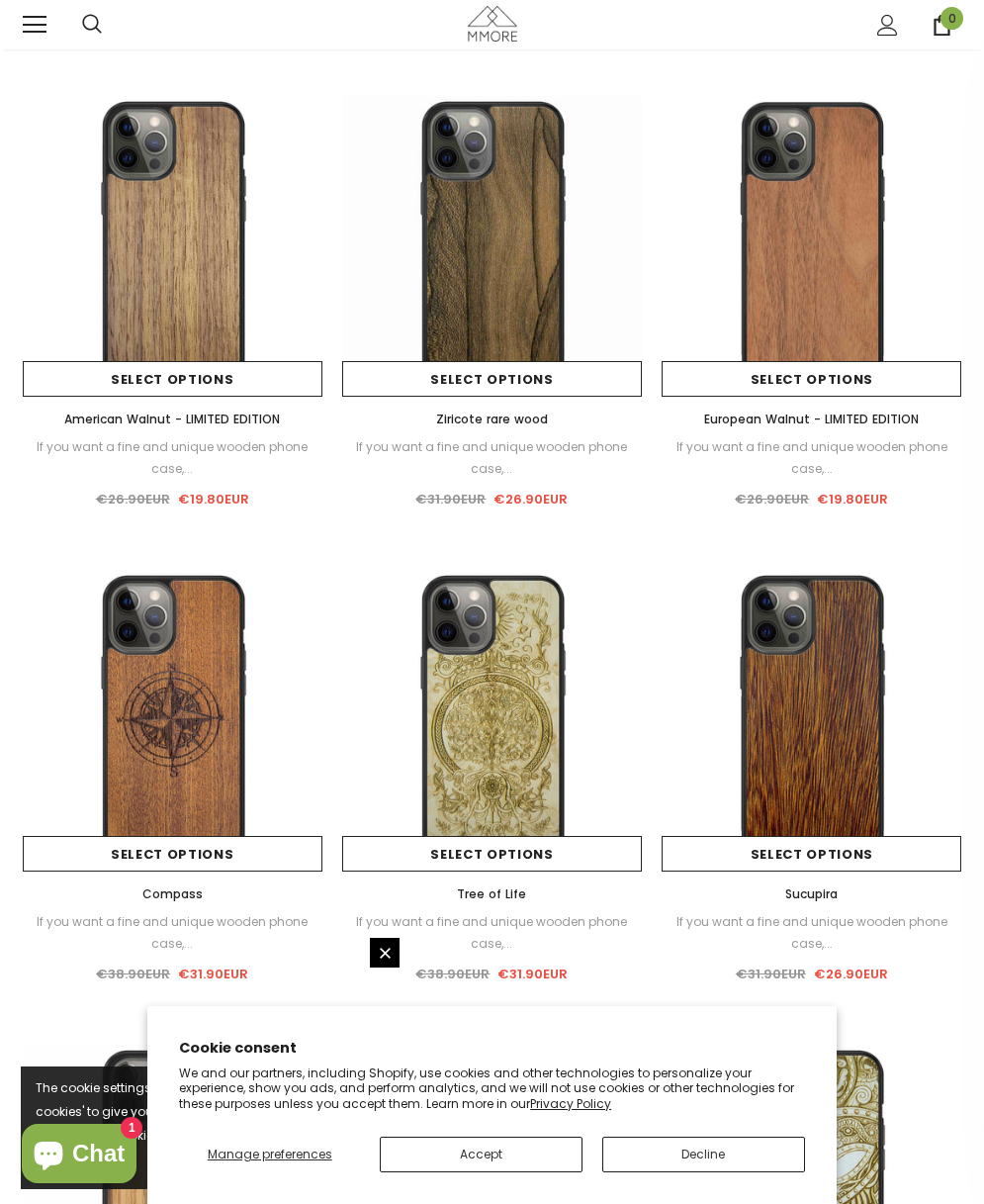 click at bounding box center (35, 17) 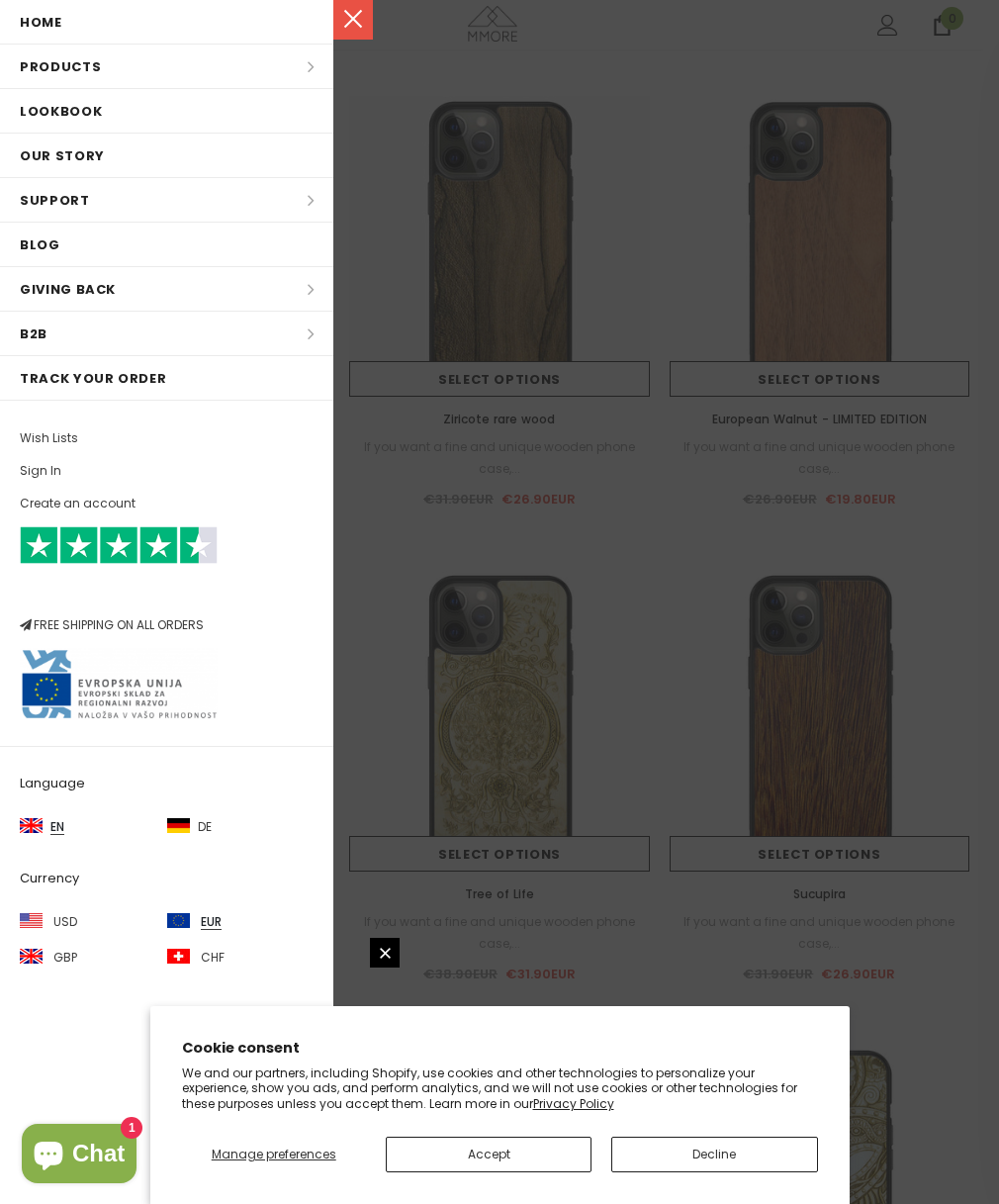 click at bounding box center (500, 602) 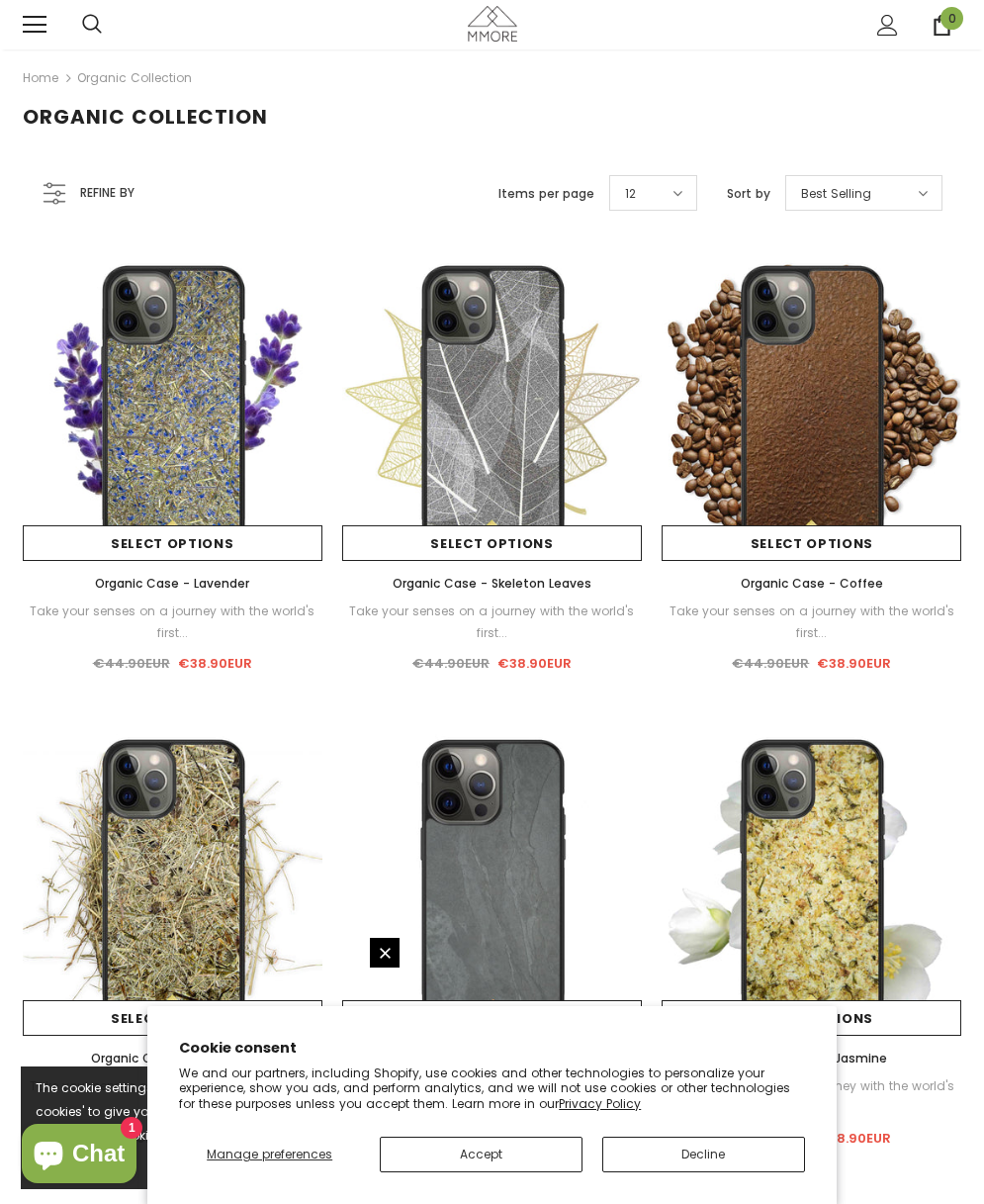scroll, scrollTop: 0, scrollLeft: 0, axis: both 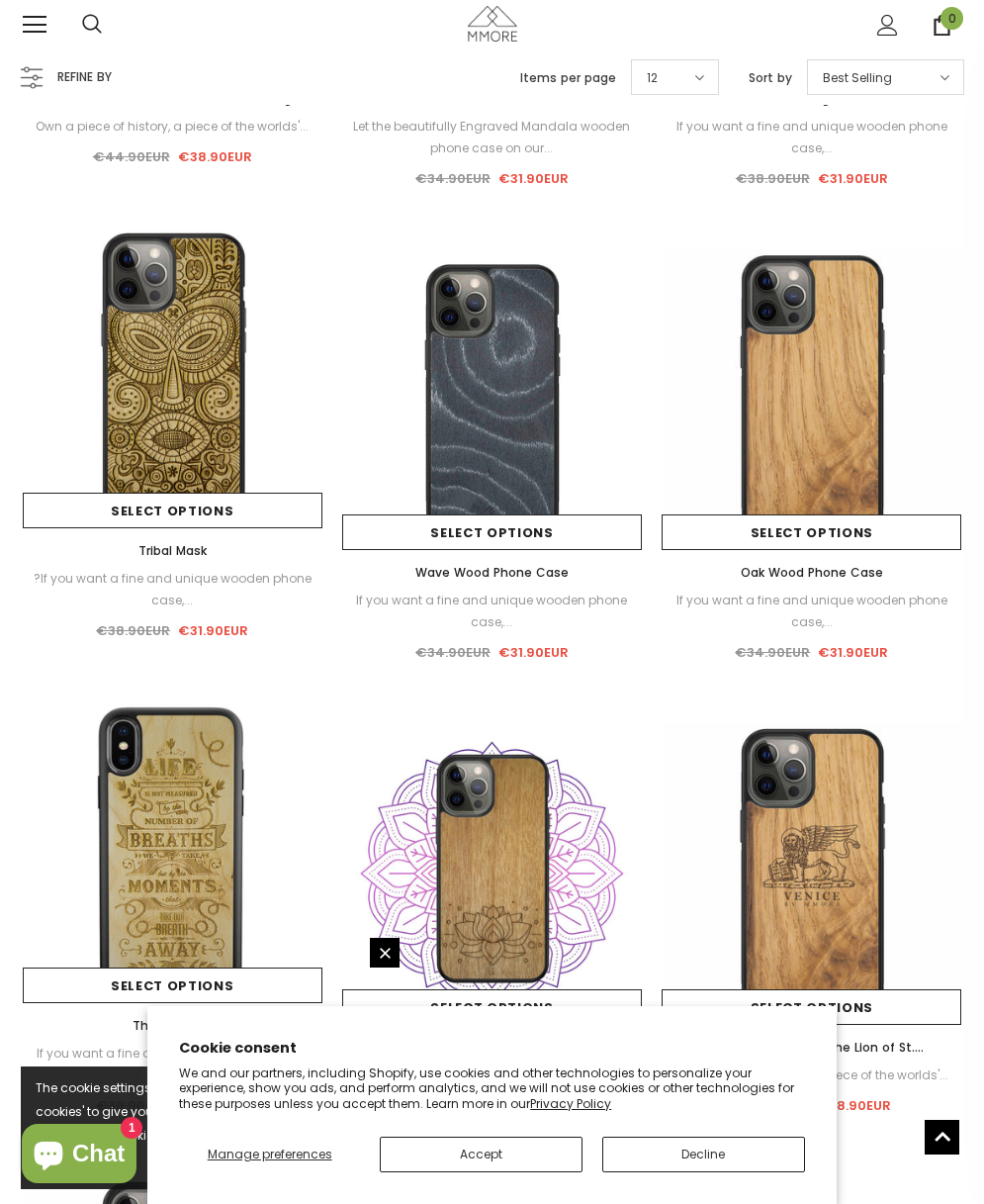 click at bounding box center (811, 399) 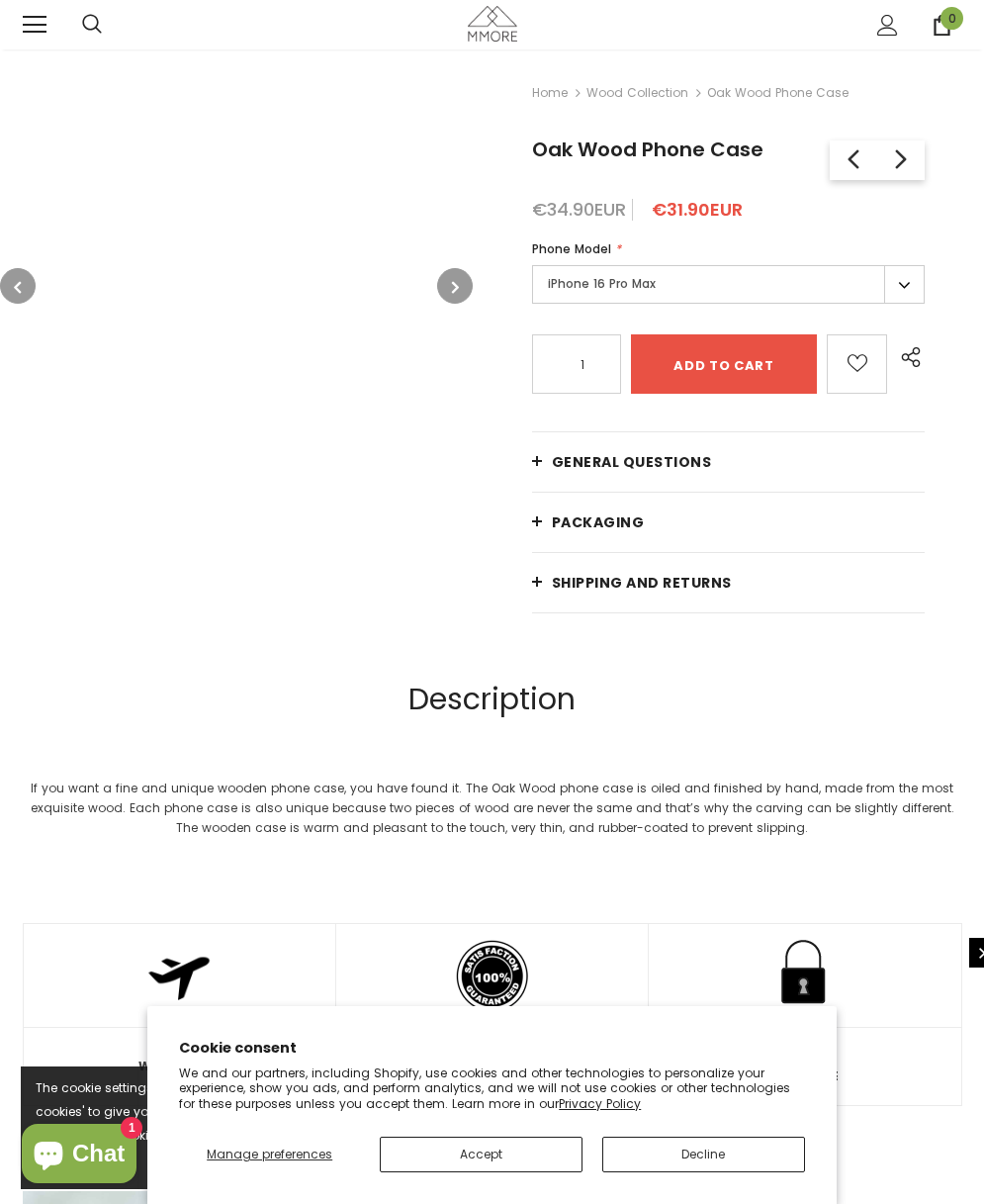scroll, scrollTop: 0, scrollLeft: 0, axis: both 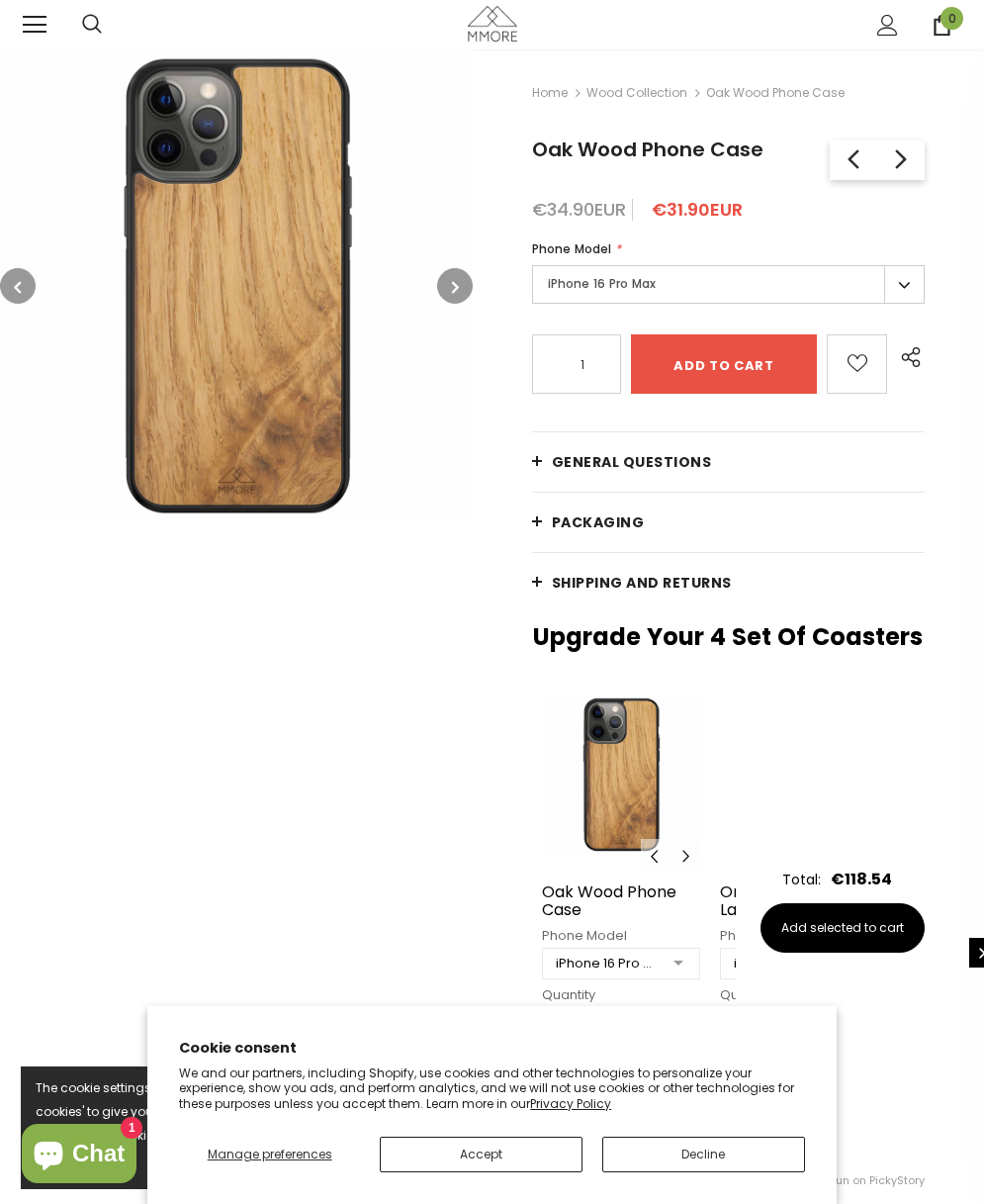 click on "Accept" at bounding box center (481, 1155) 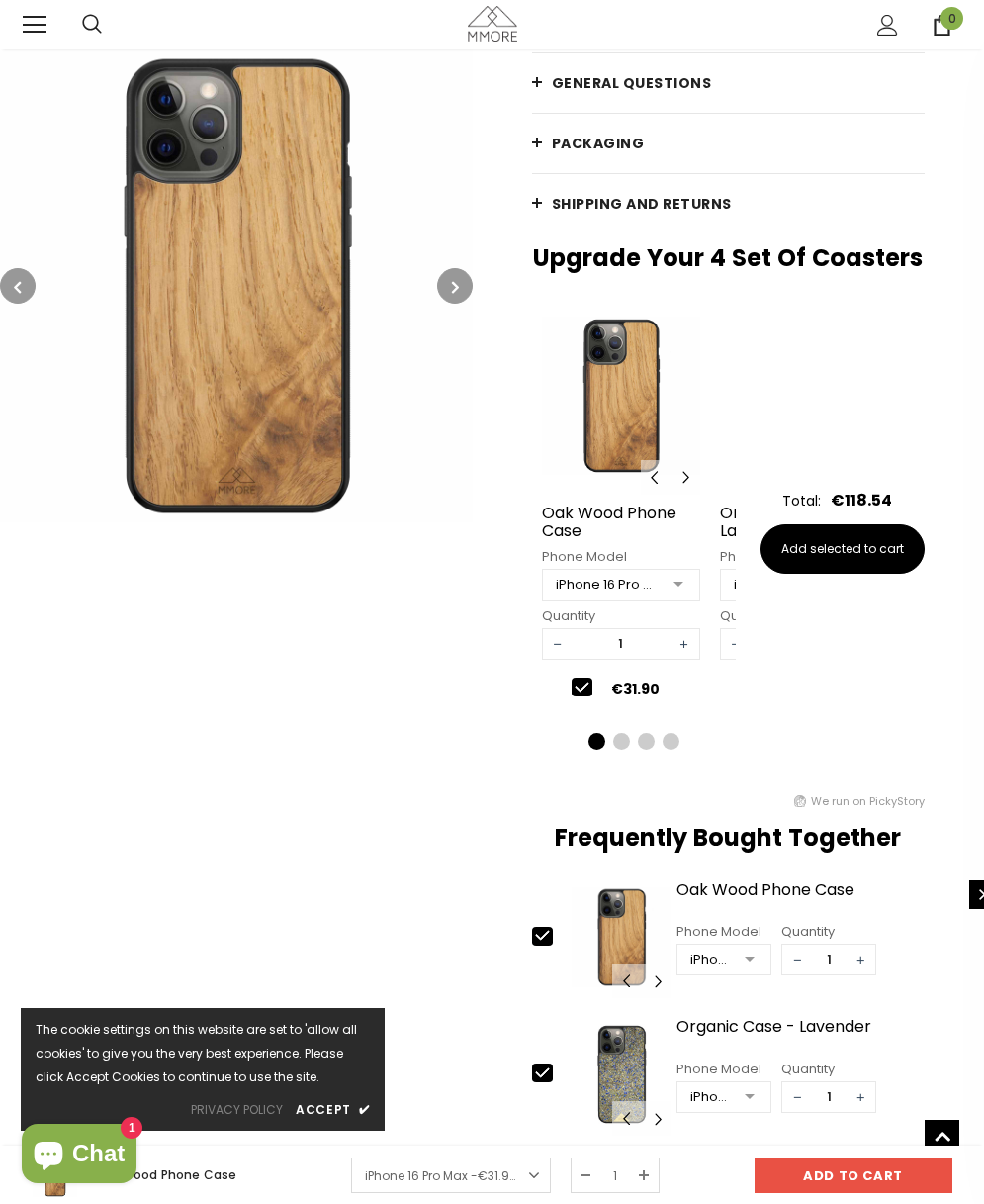 scroll, scrollTop: 503, scrollLeft: 0, axis: vertical 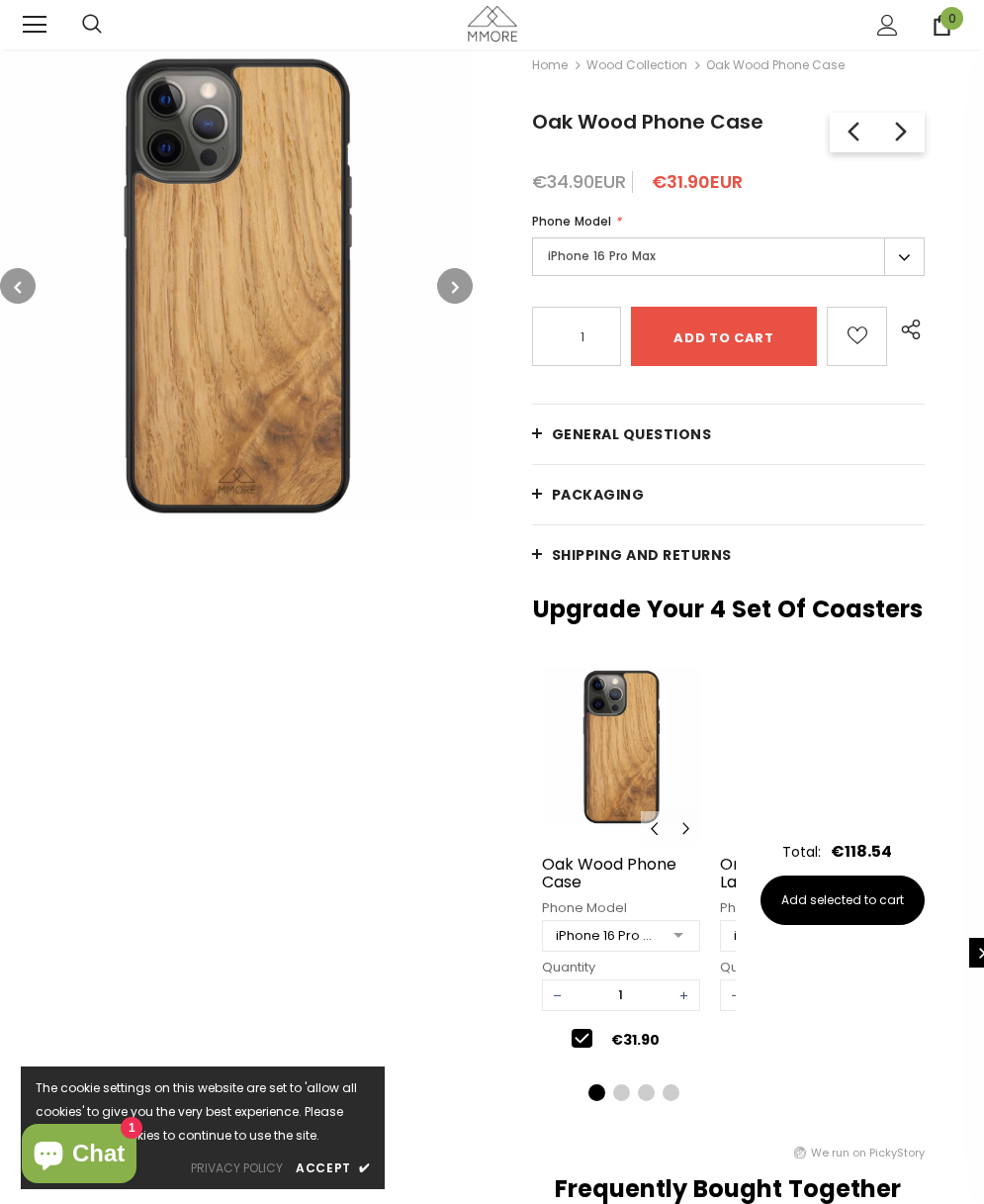 click on "iPhone 16 Pro Max" at bounding box center (728, 256) 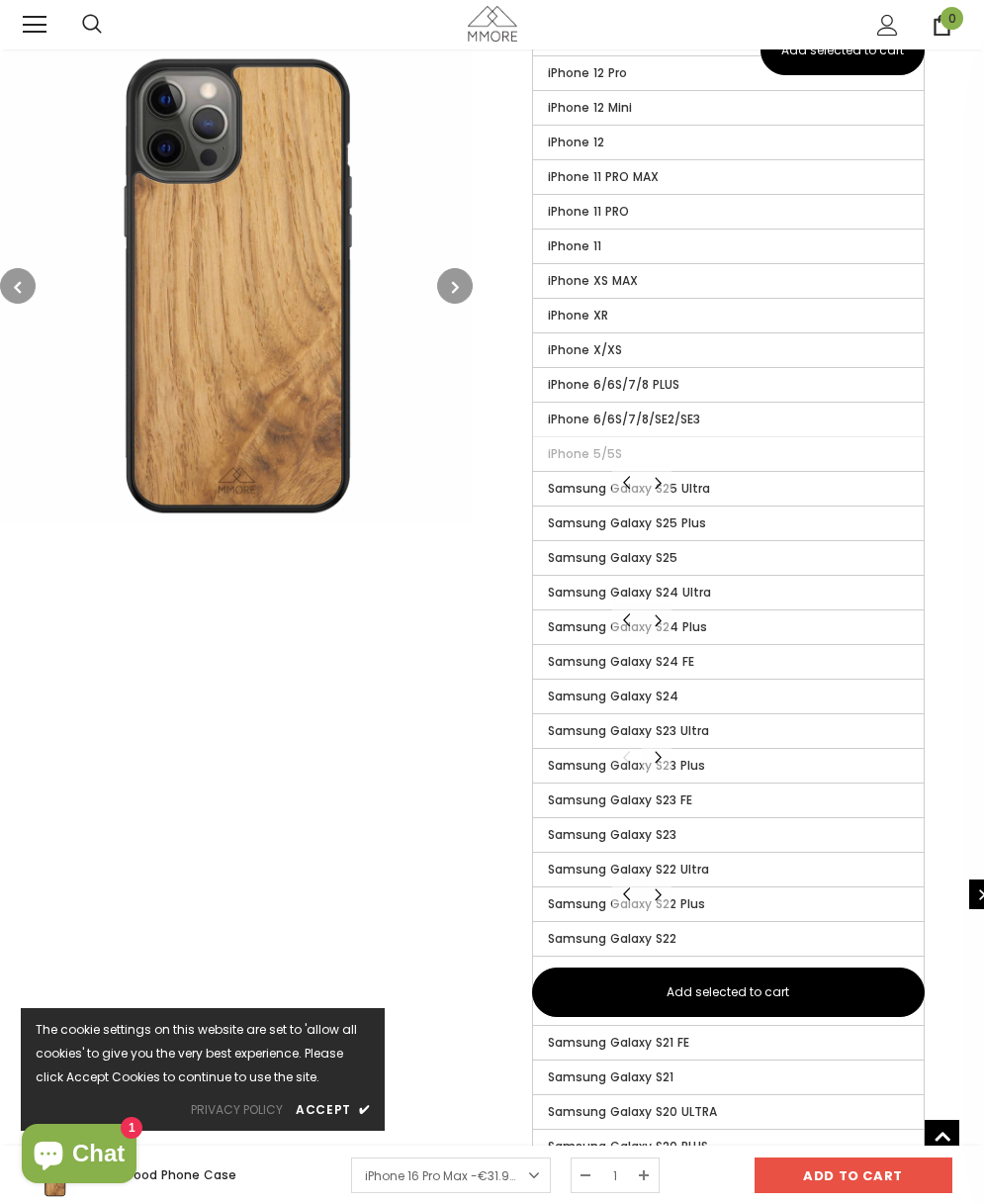 scroll, scrollTop: 896, scrollLeft: 0, axis: vertical 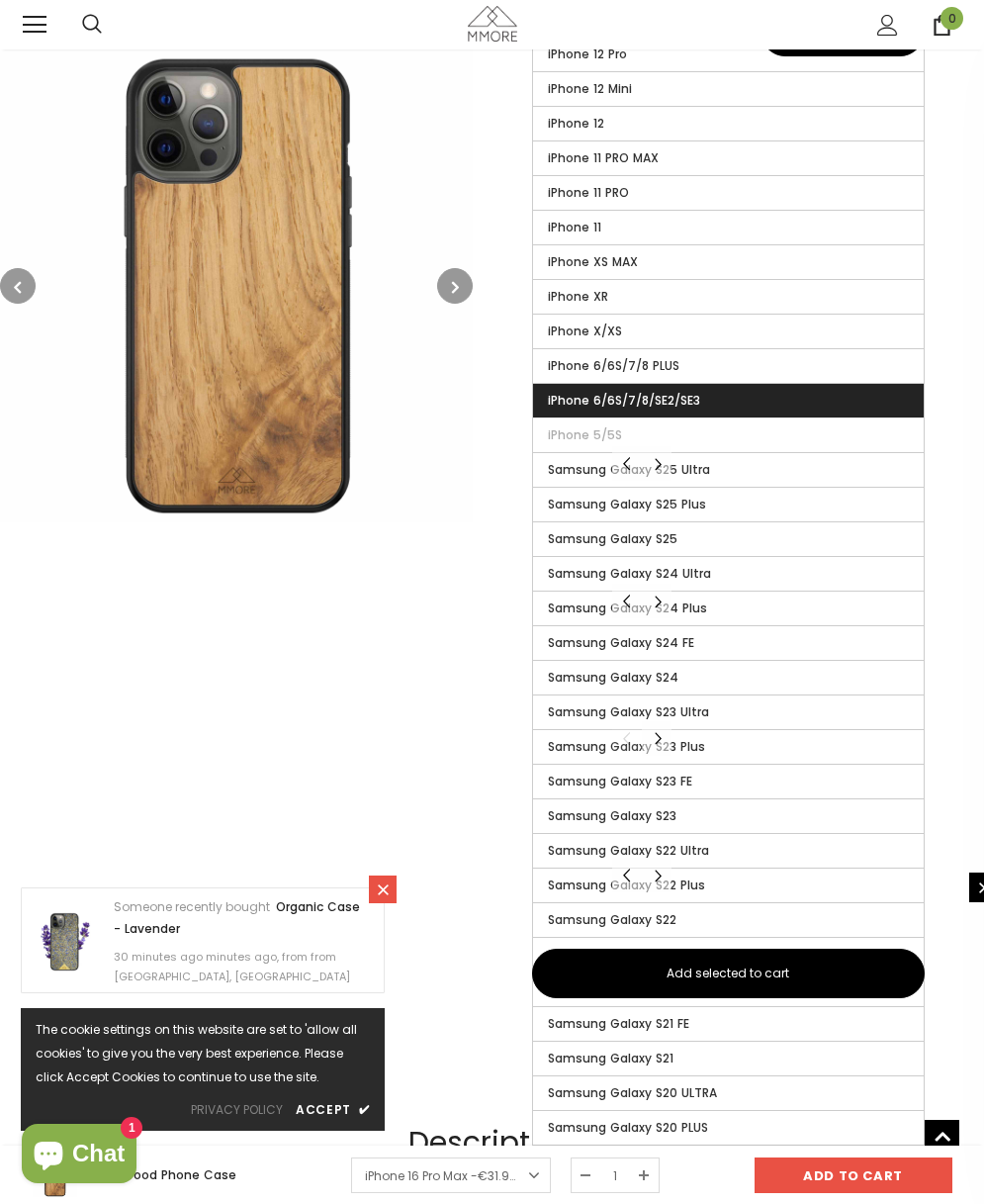 click on "iPhone 6/6S/7/8/SE2/SE3" at bounding box center (624, 400) 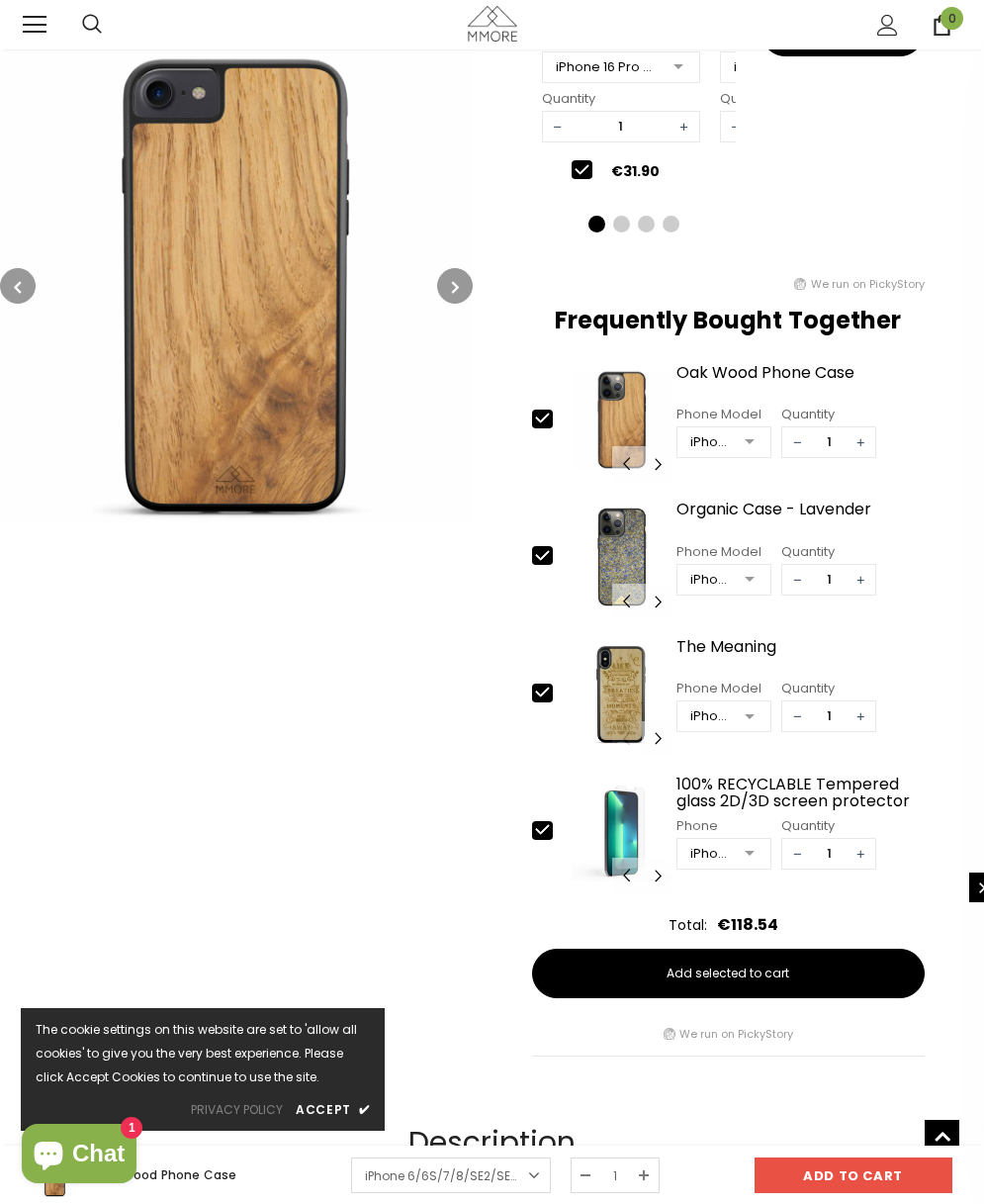 click 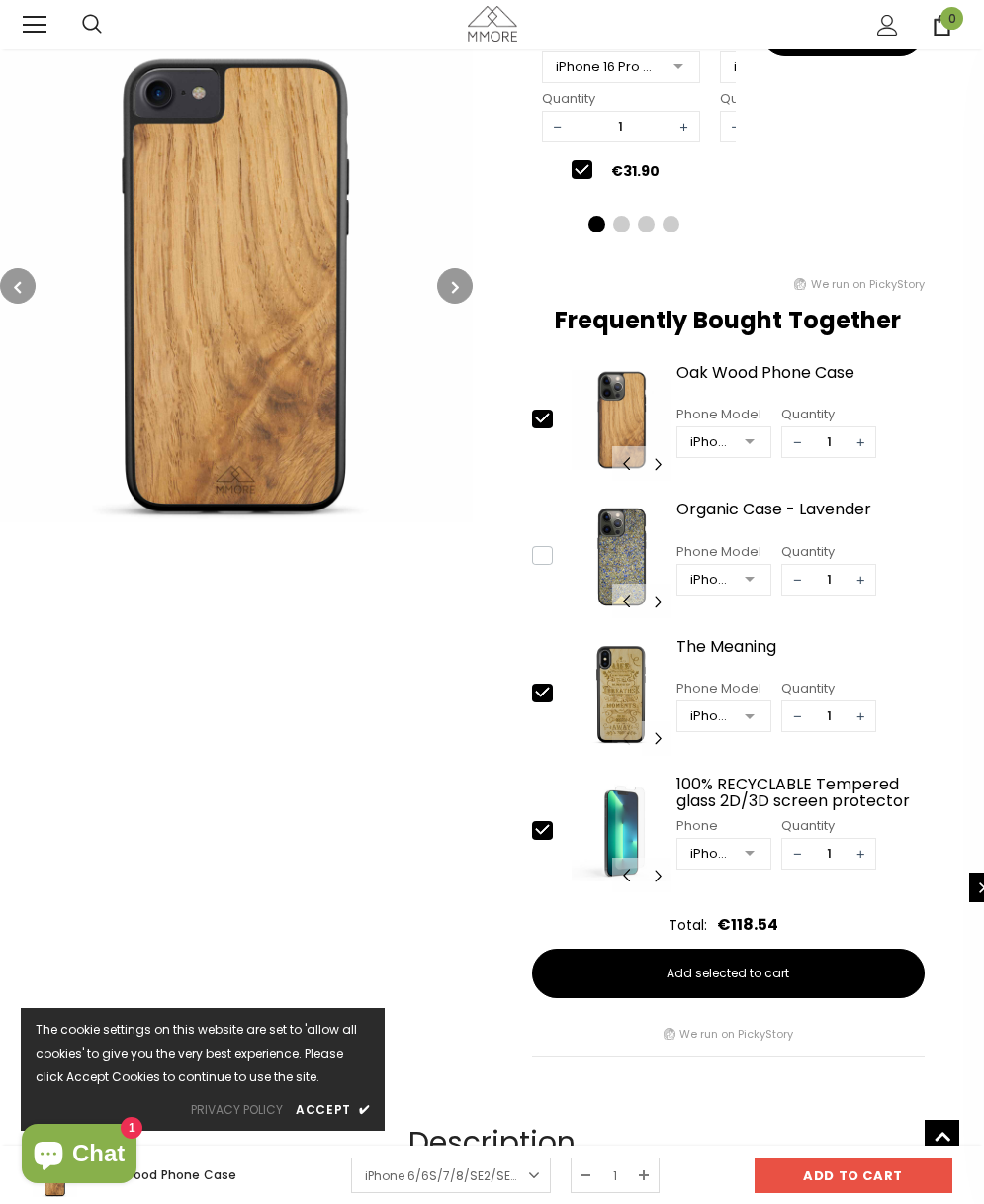 type on "0" 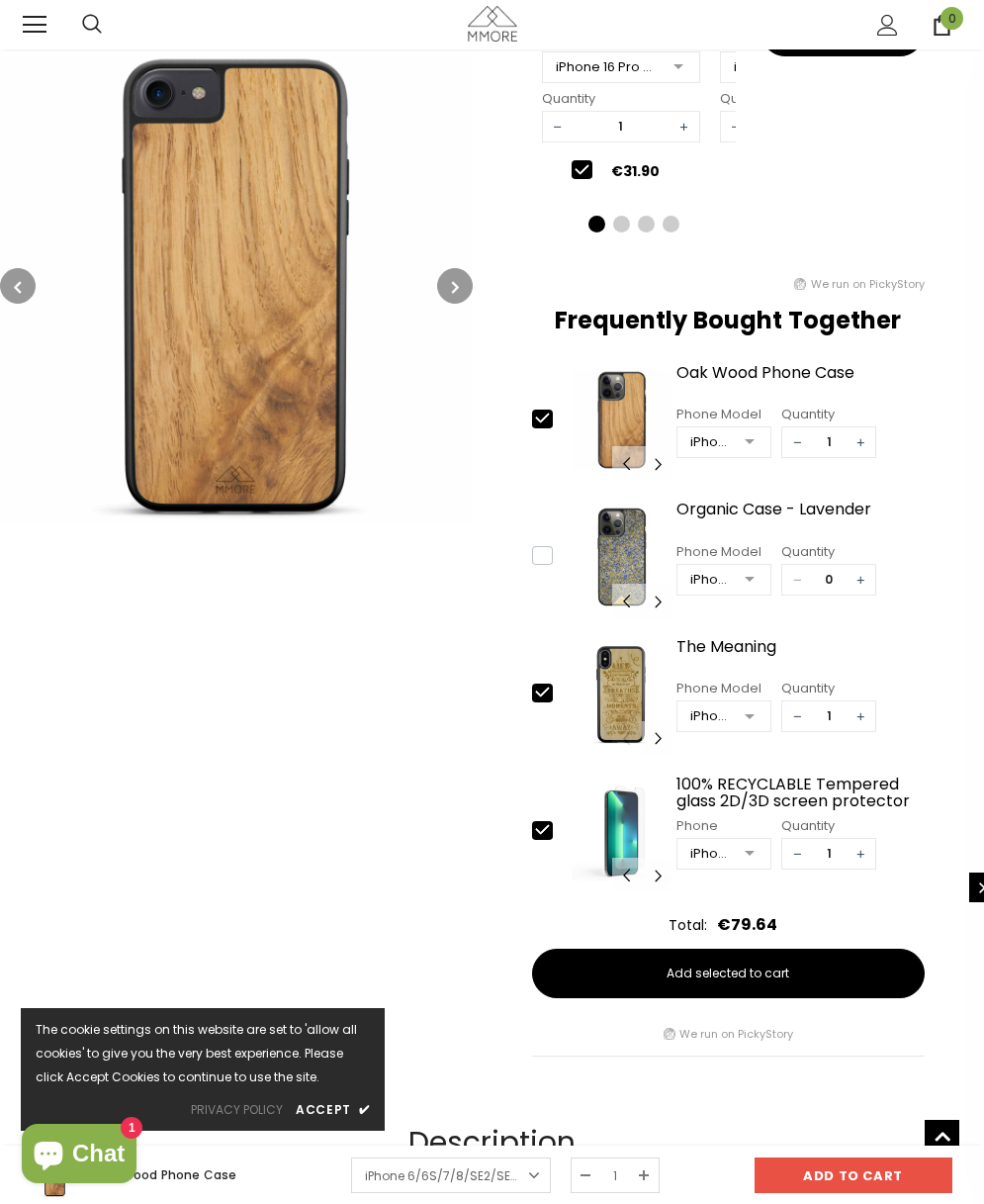 click 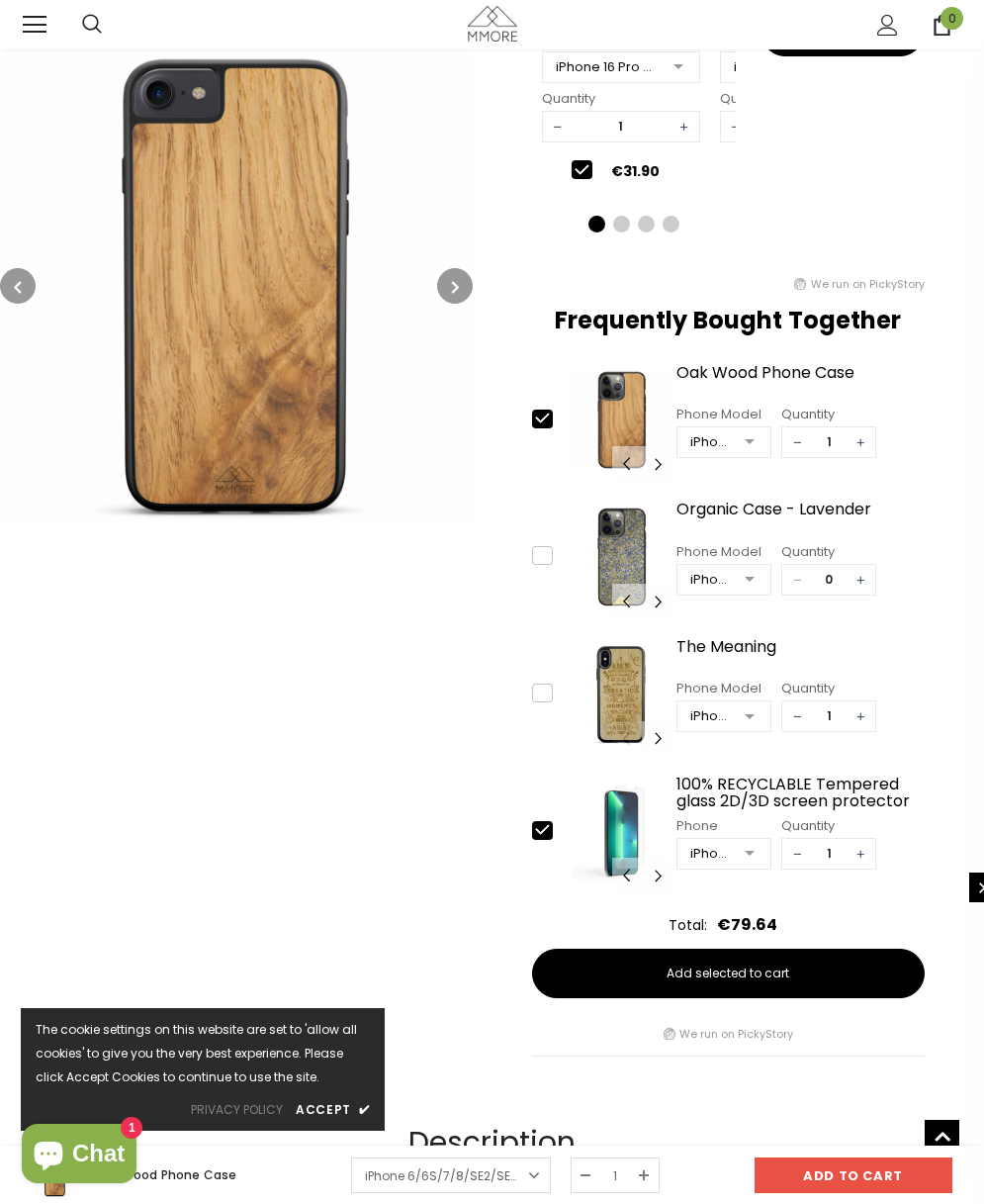 type on "0" 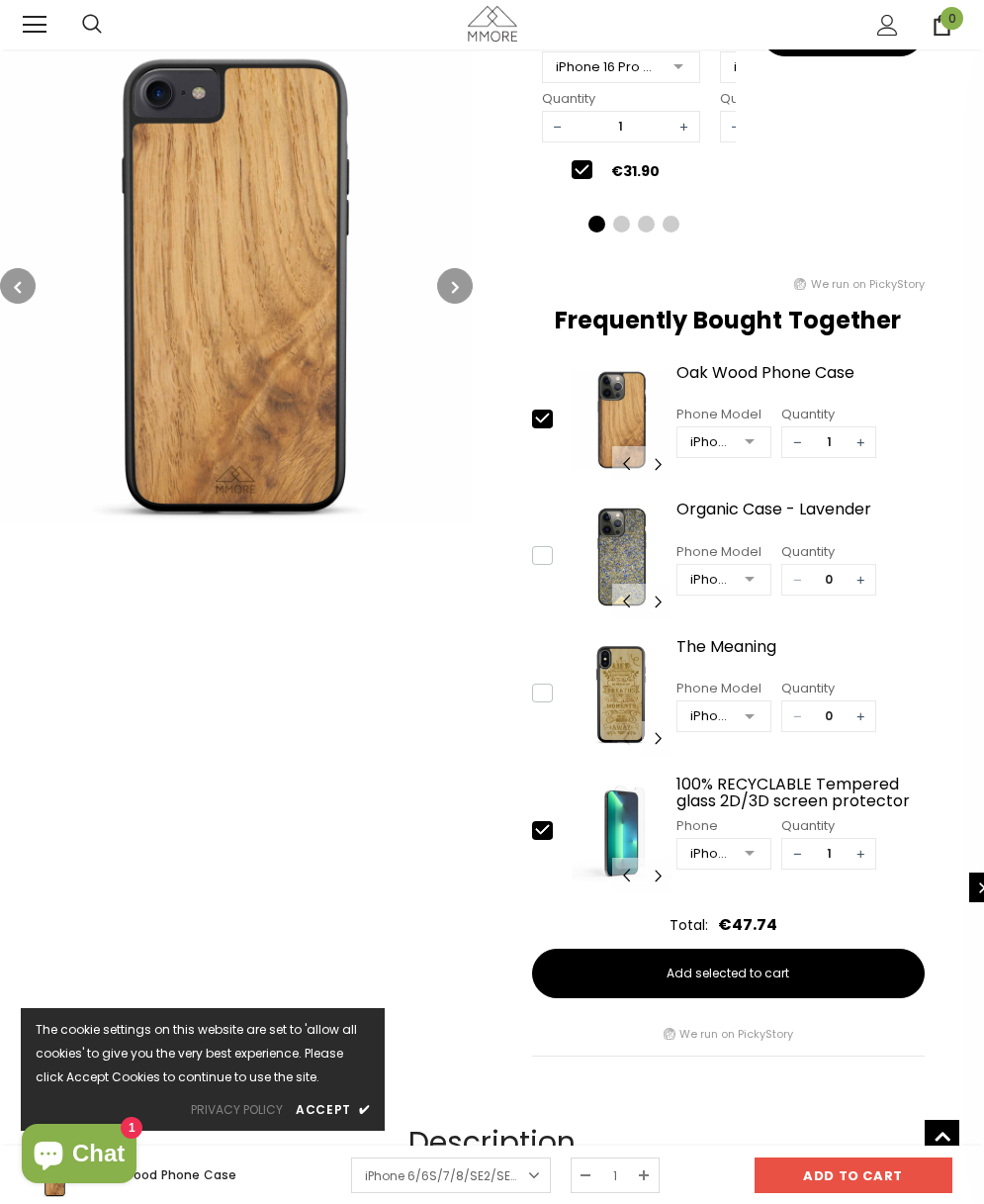 click 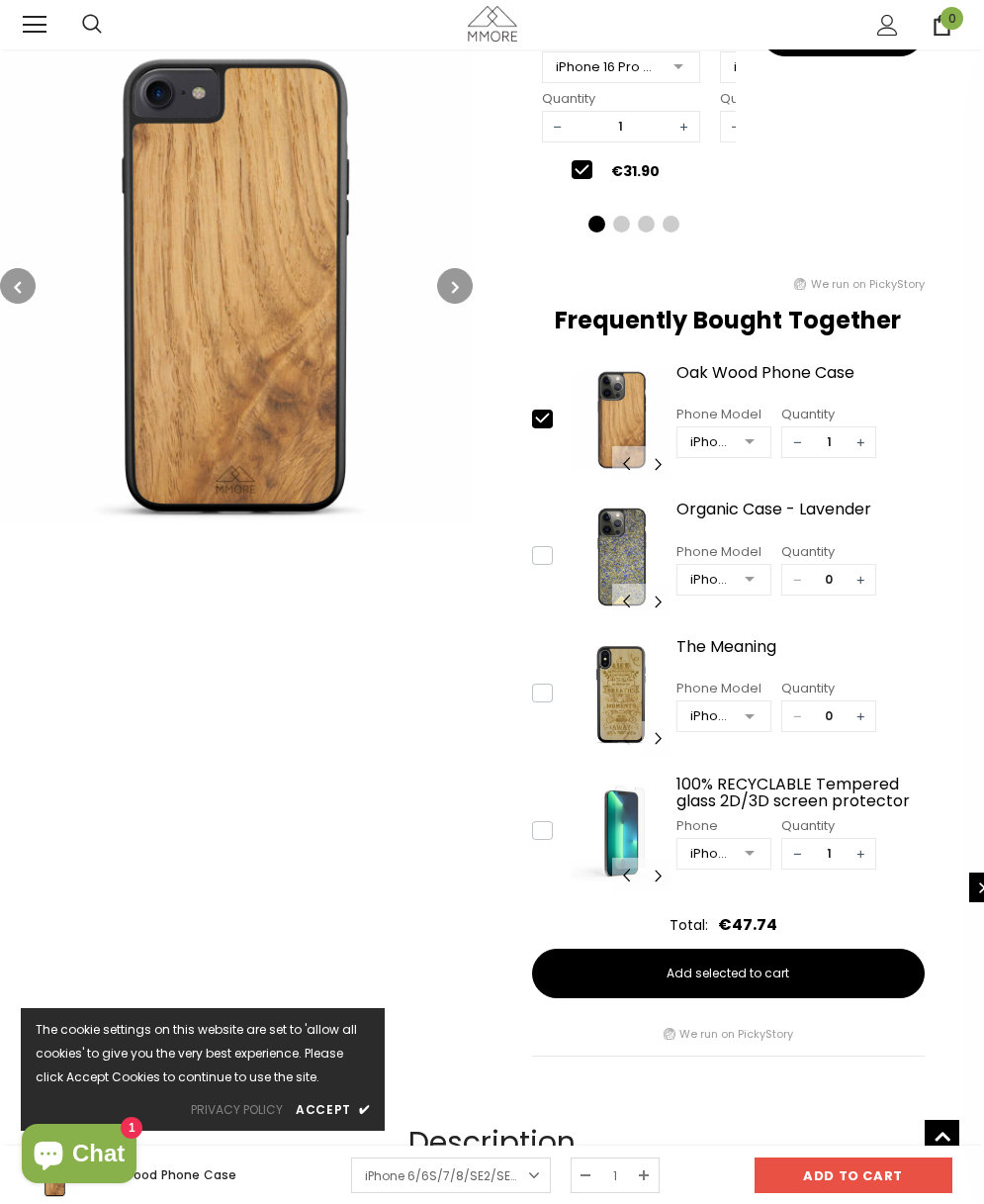 type on "0" 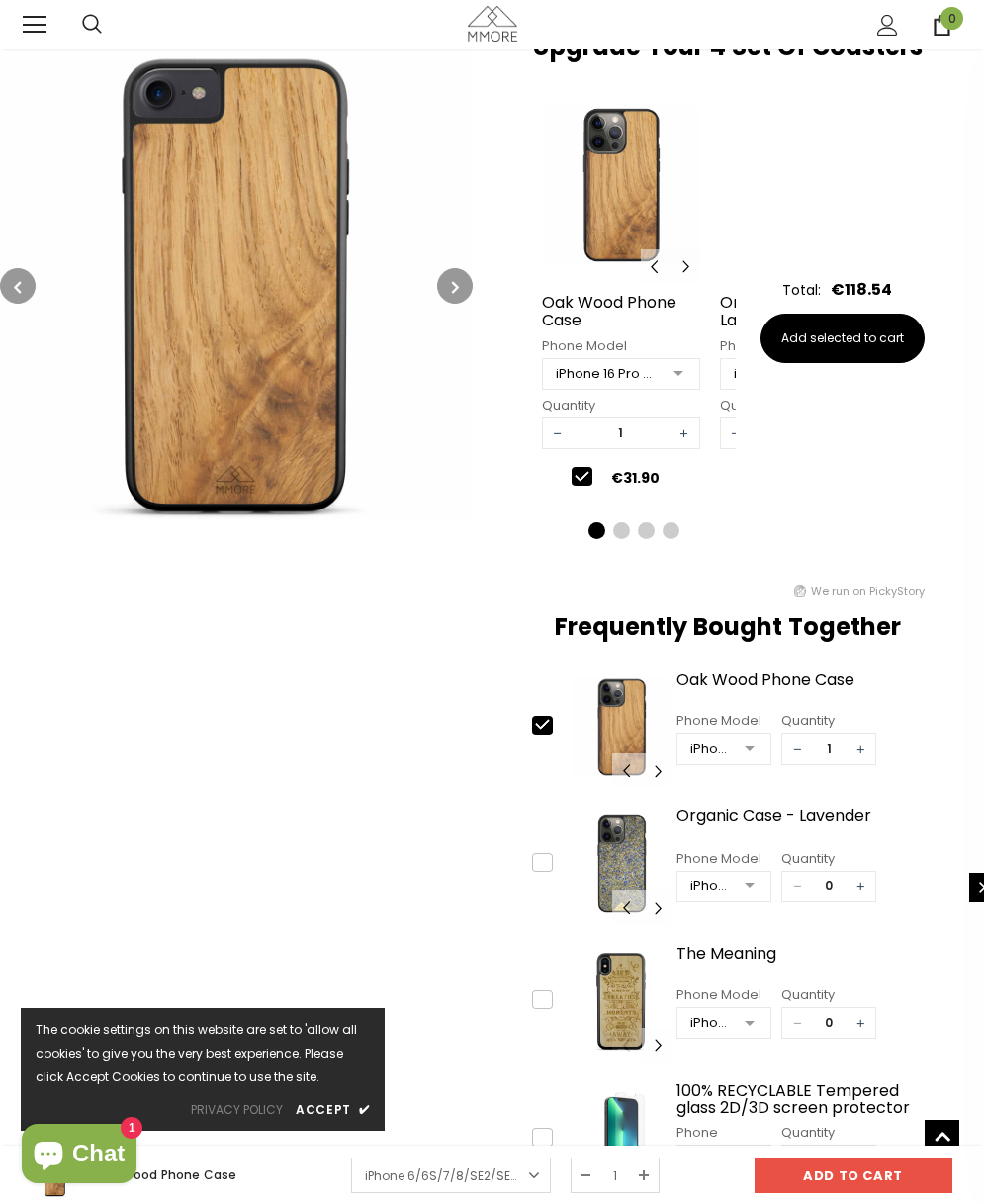 scroll, scrollTop: 595, scrollLeft: 0, axis: vertical 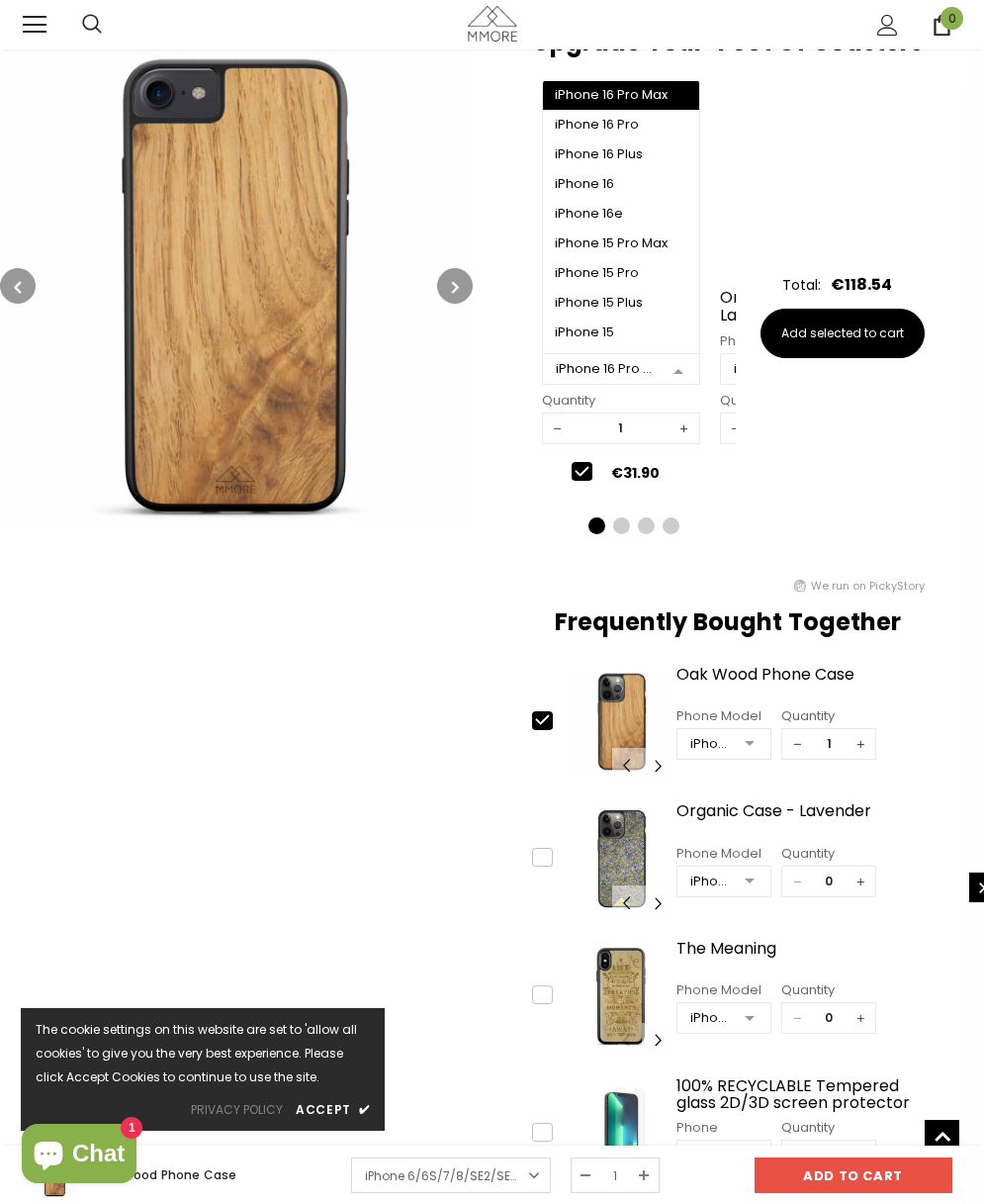 click at bounding box center [678, 370] 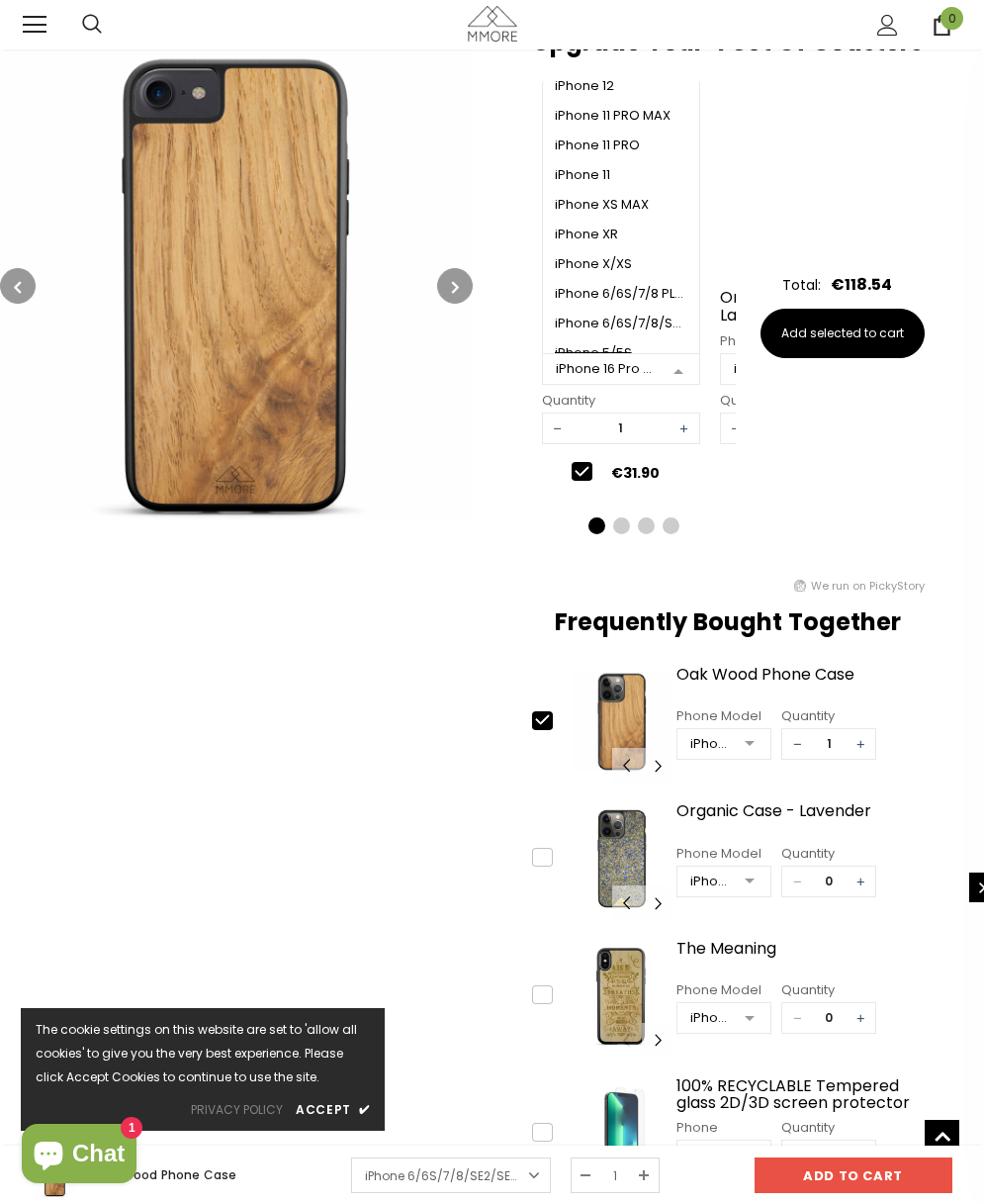 scroll, scrollTop: 649, scrollLeft: 0, axis: vertical 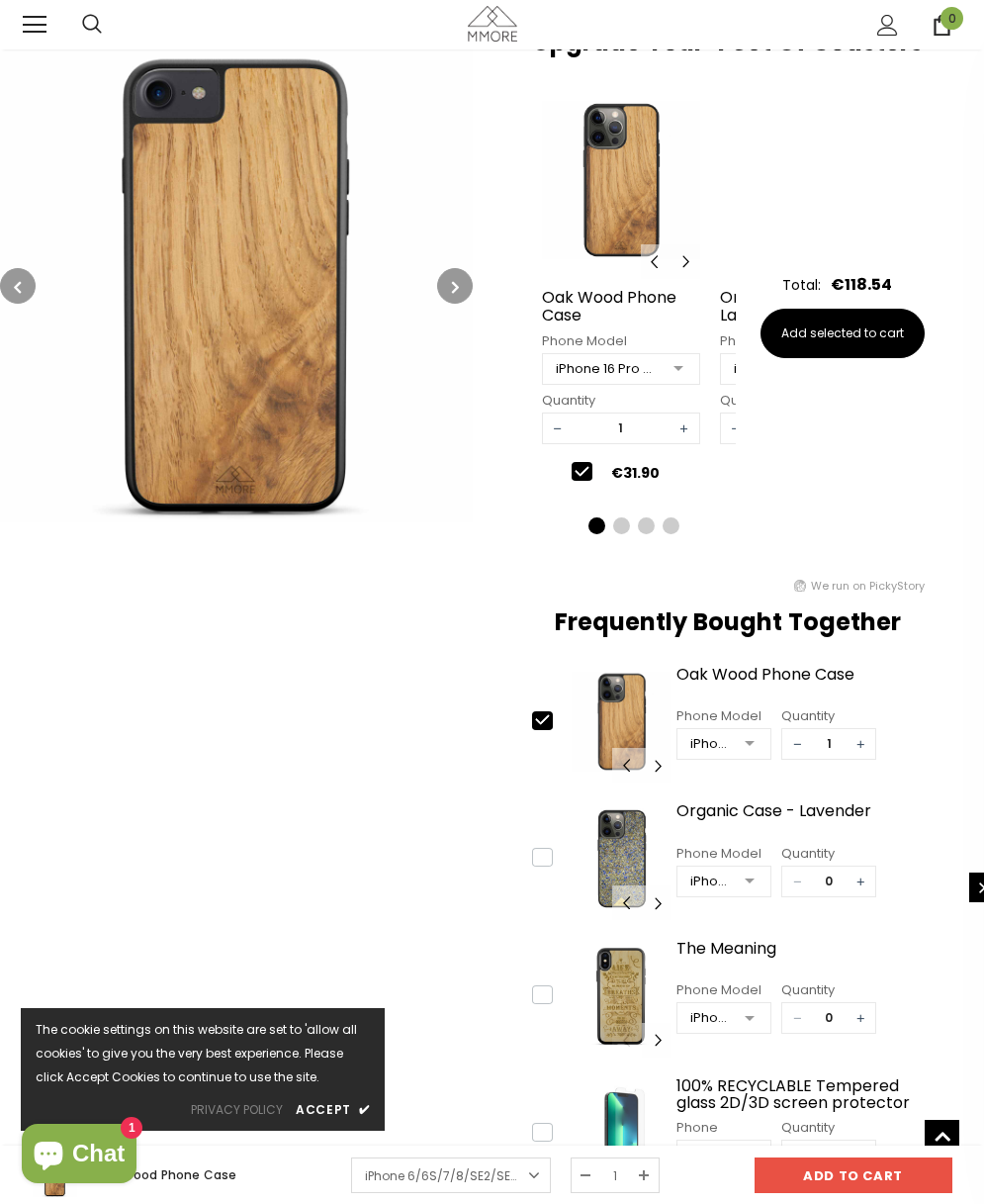 click on "Home
Wood Collection
Oak Wood Phone Case
Oak Wood Phone Case
Wave Wood Phone Case
€34.90EUR
€31.90EUR
The Meaning
*" at bounding box center [728, 412] 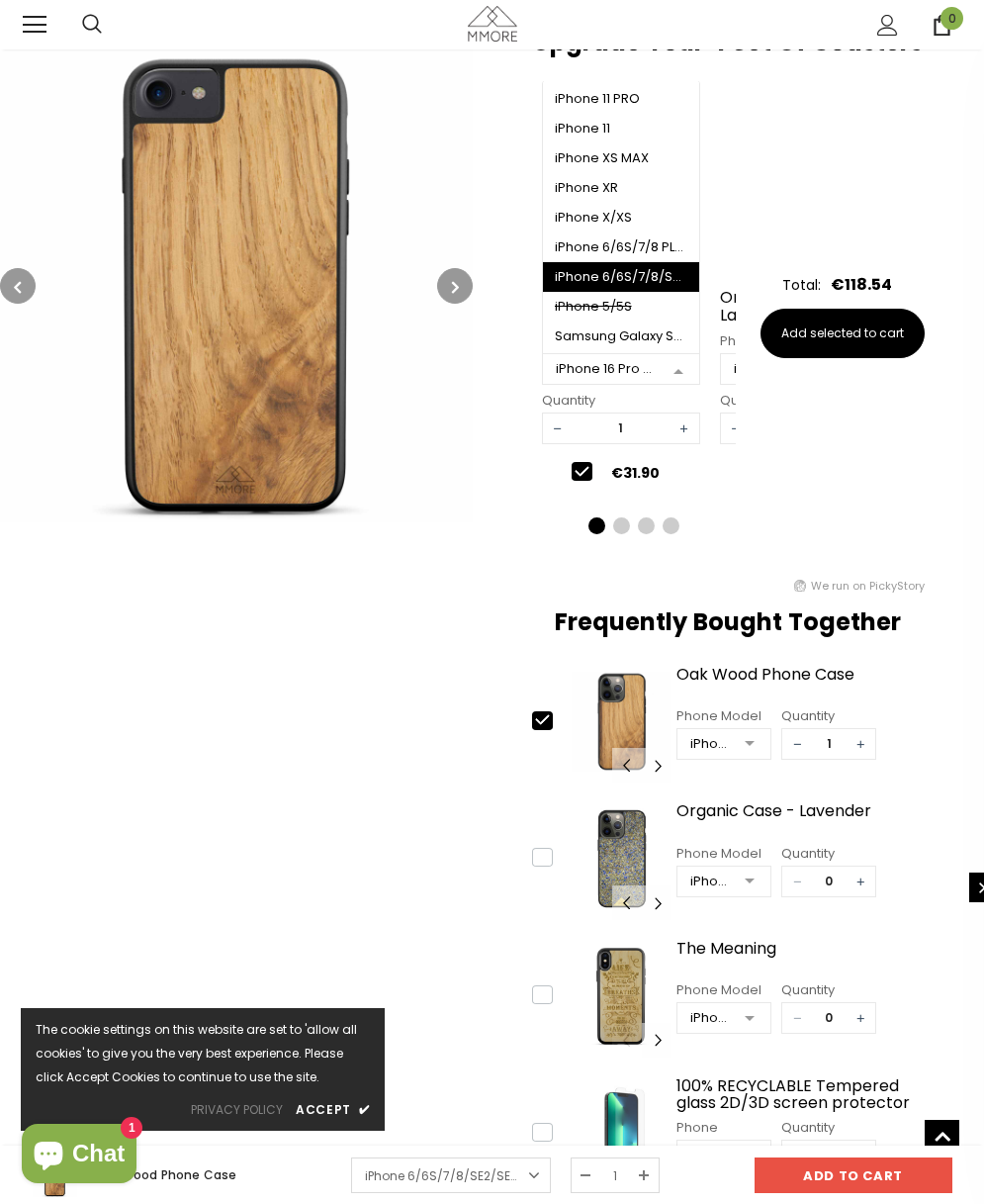 click at bounding box center [678, 370] 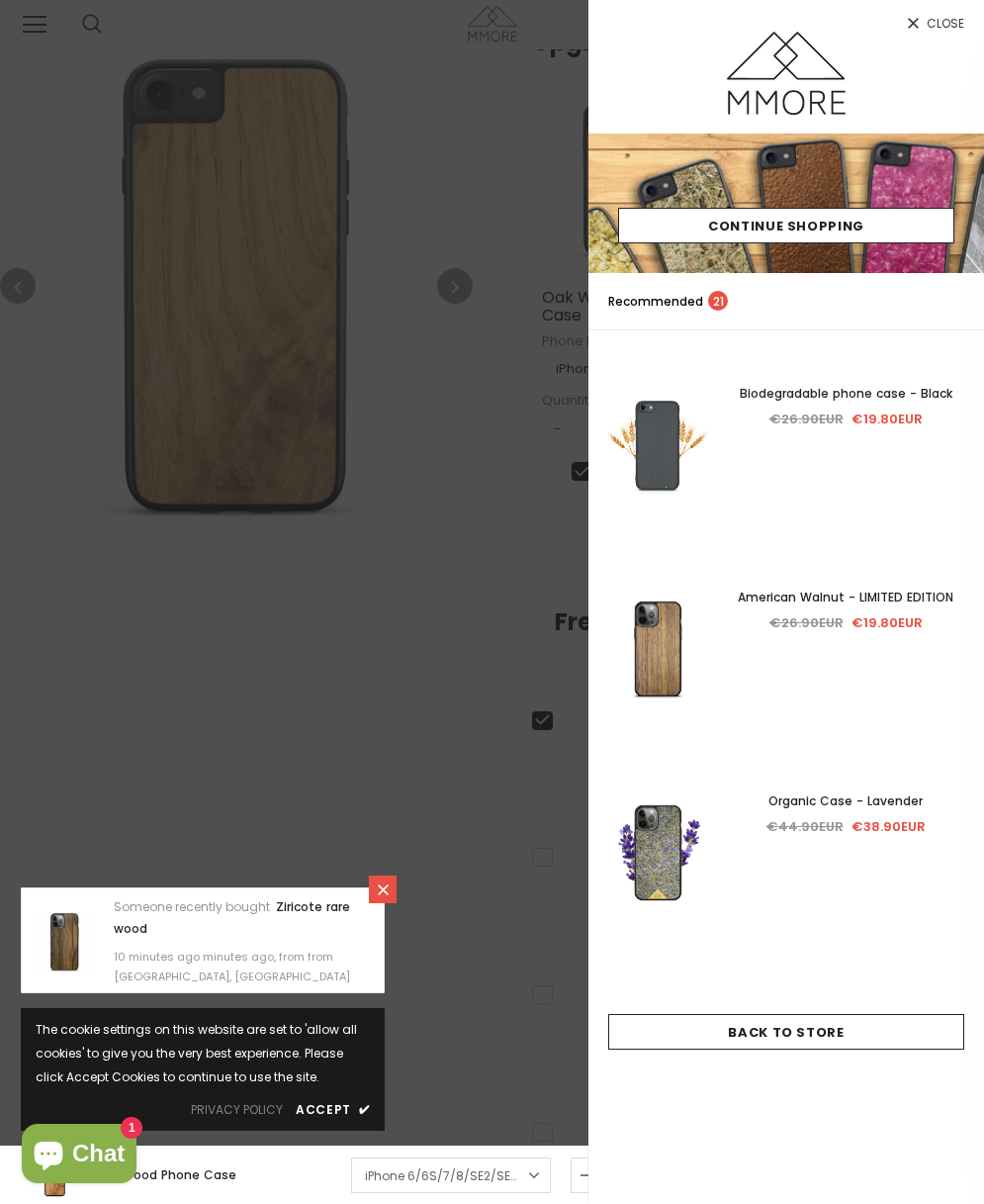 click on "Close" at bounding box center [945, 24] 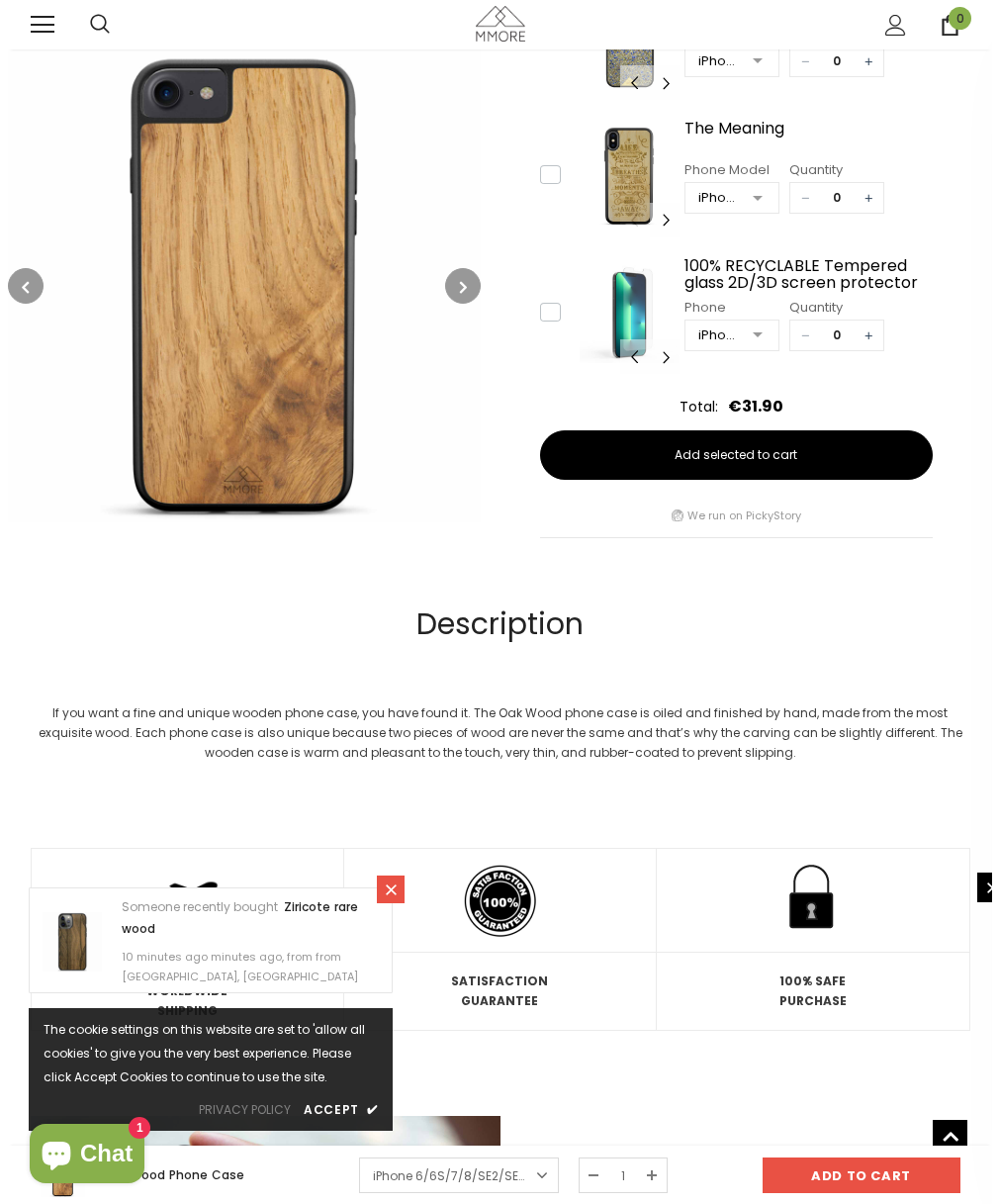 scroll, scrollTop: 1457, scrollLeft: 0, axis: vertical 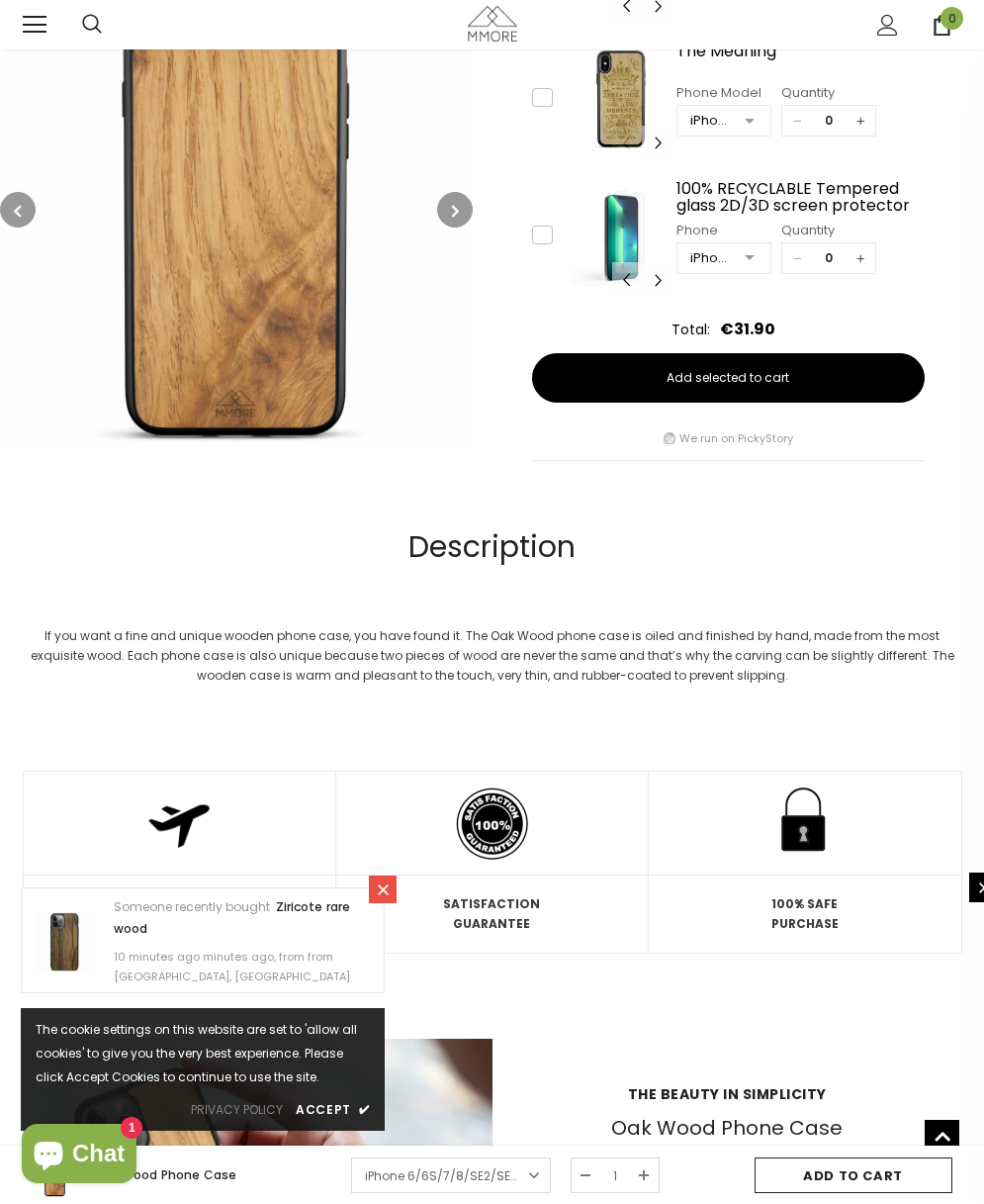 click on "Add to cart" at bounding box center (853, 1175) 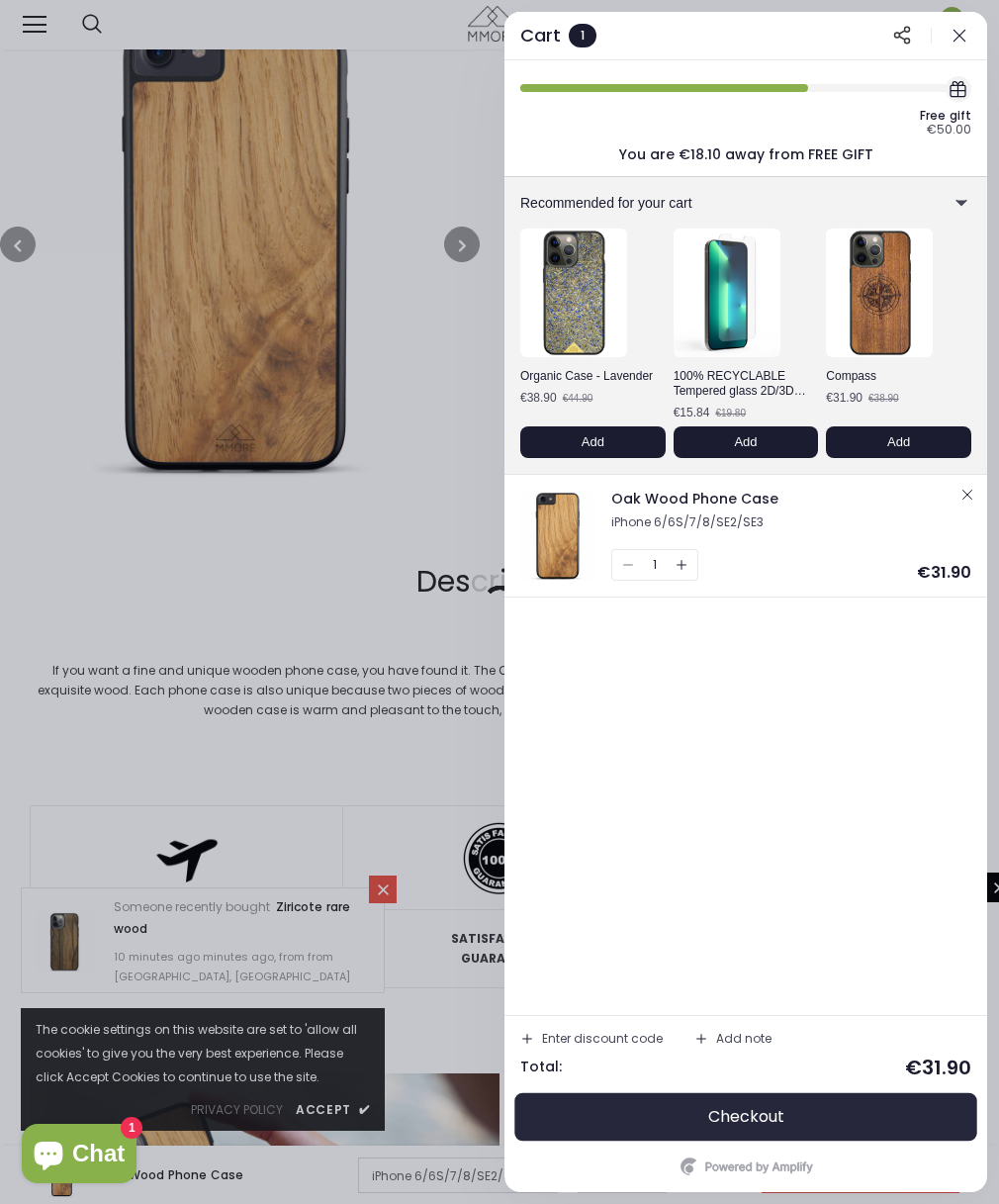 click on "Checkout" 